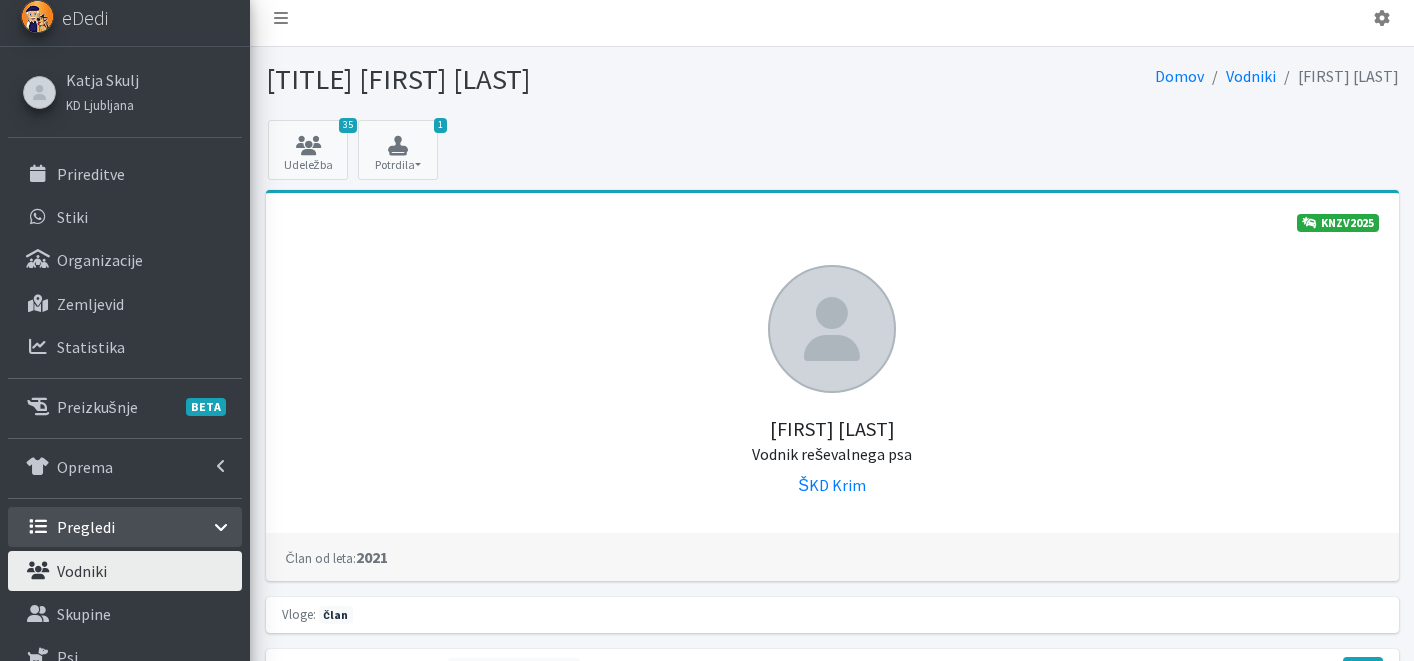 scroll, scrollTop: 0, scrollLeft: 0, axis: both 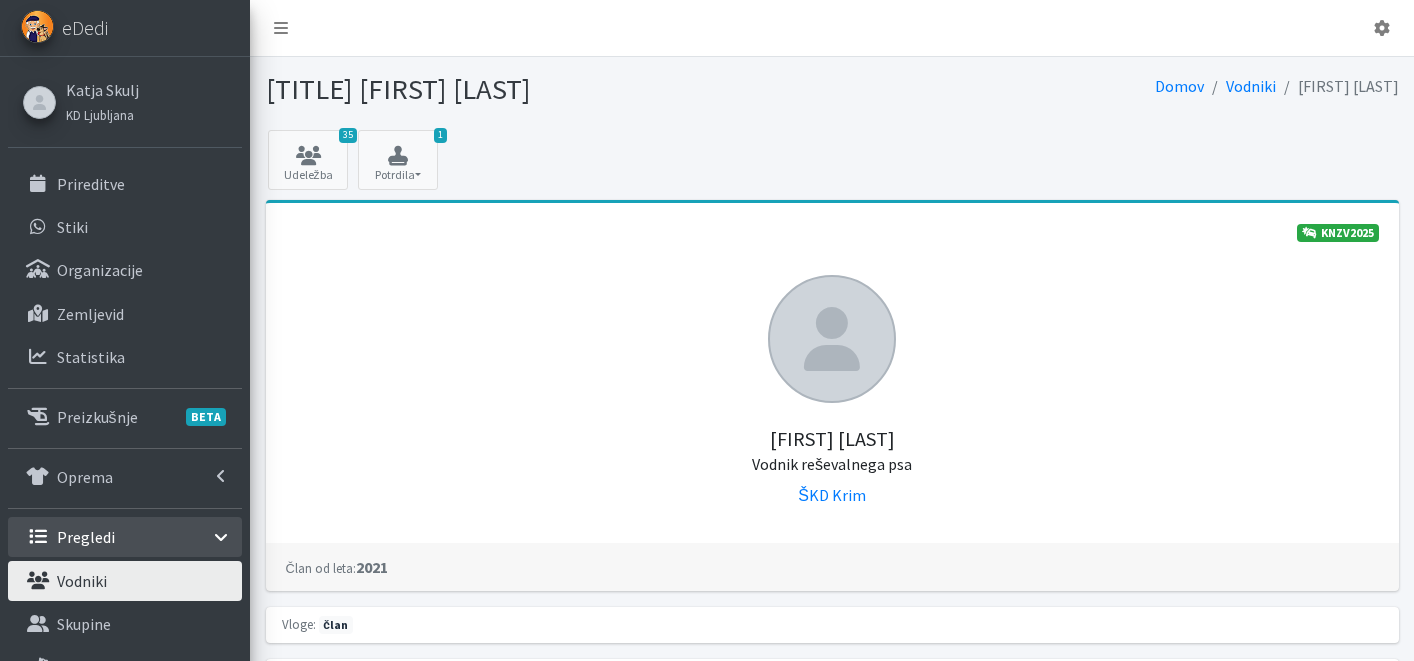 click on "Katja Skulj
KD Ljubljana
Prireditve
Stiki
Organizacije
BETA" at bounding box center [125, 555] 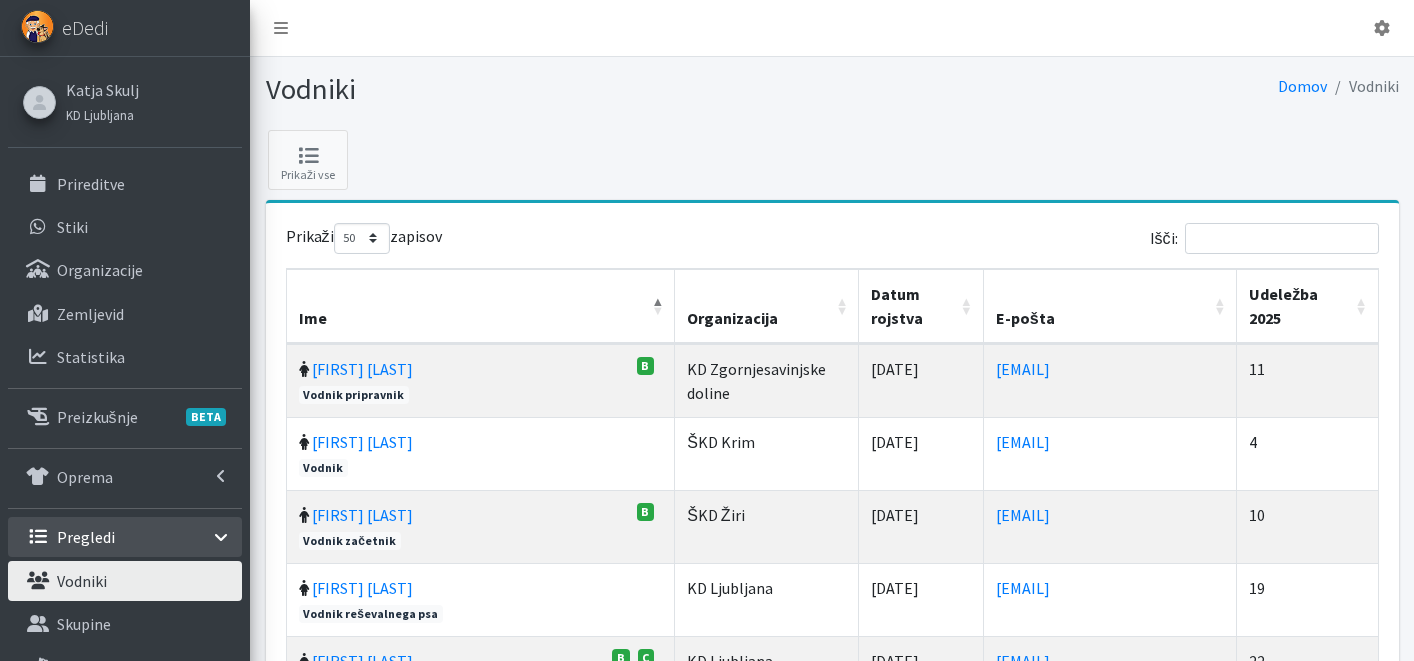 select on "50" 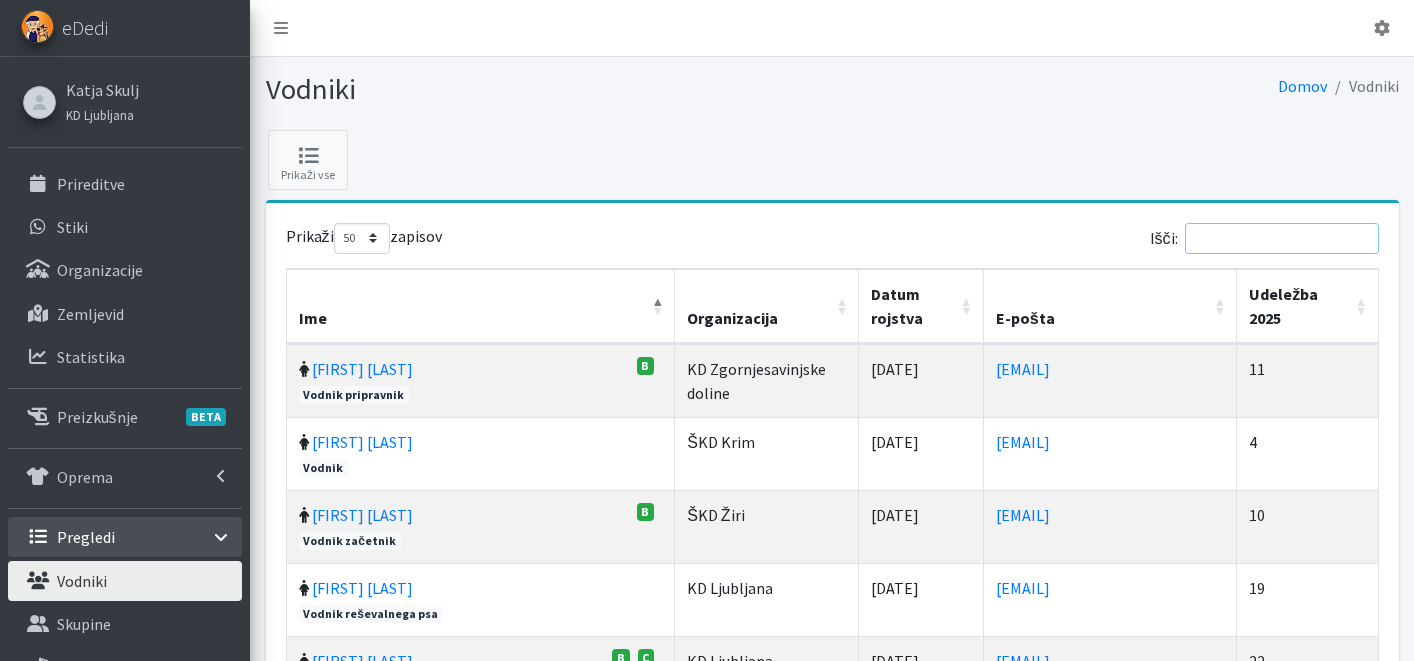click on "Išči:" at bounding box center [1282, 238] 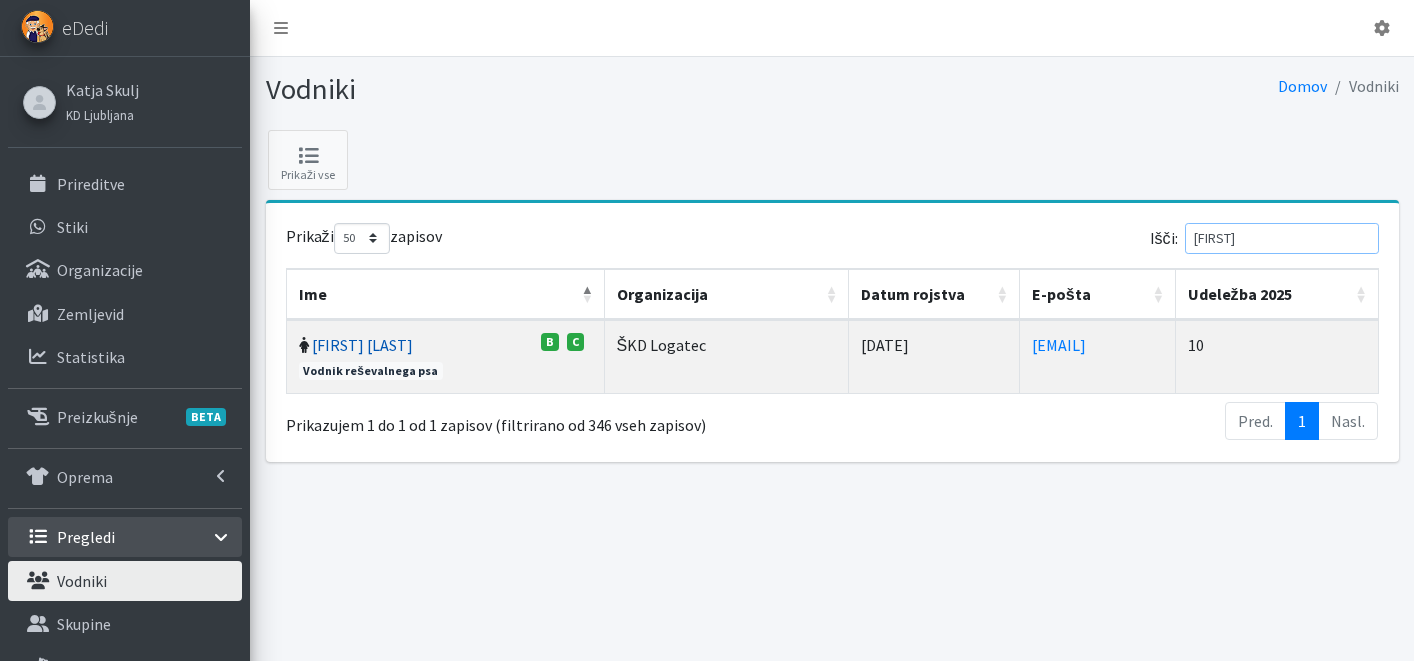 type on "rebeka" 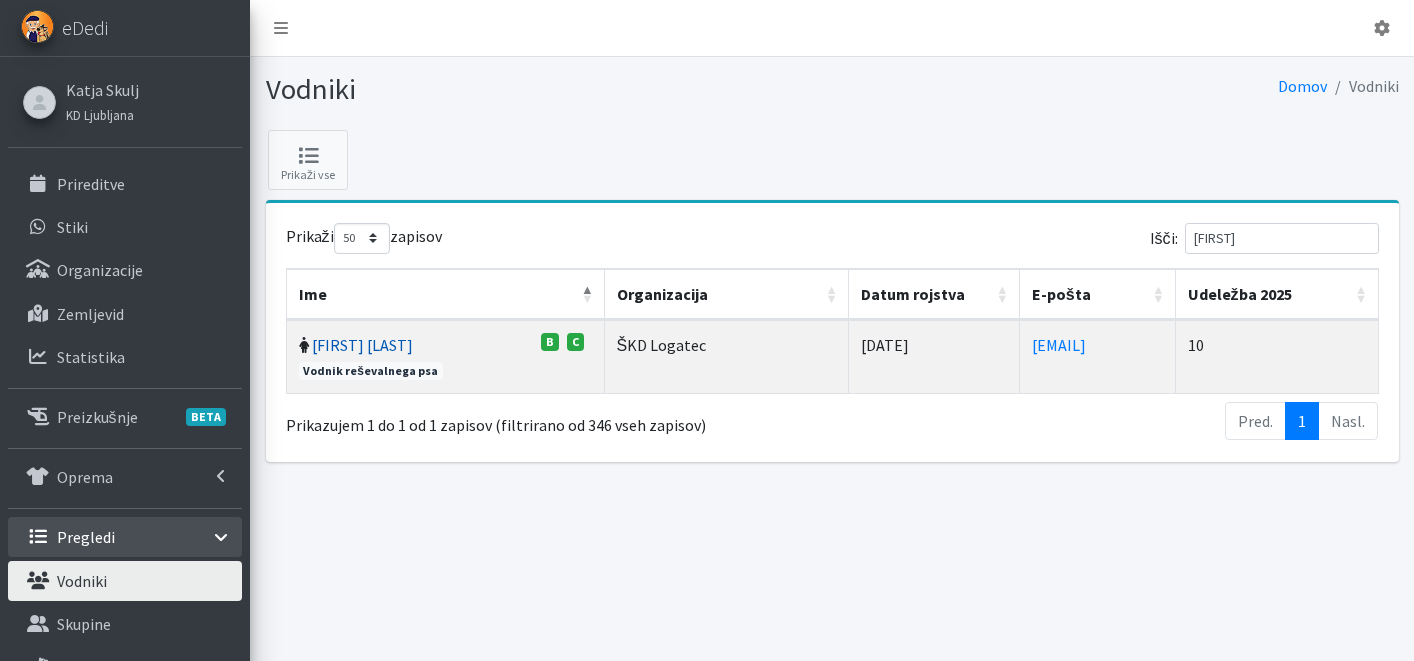 click on "Rebeka Leskovic" at bounding box center (362, 345) 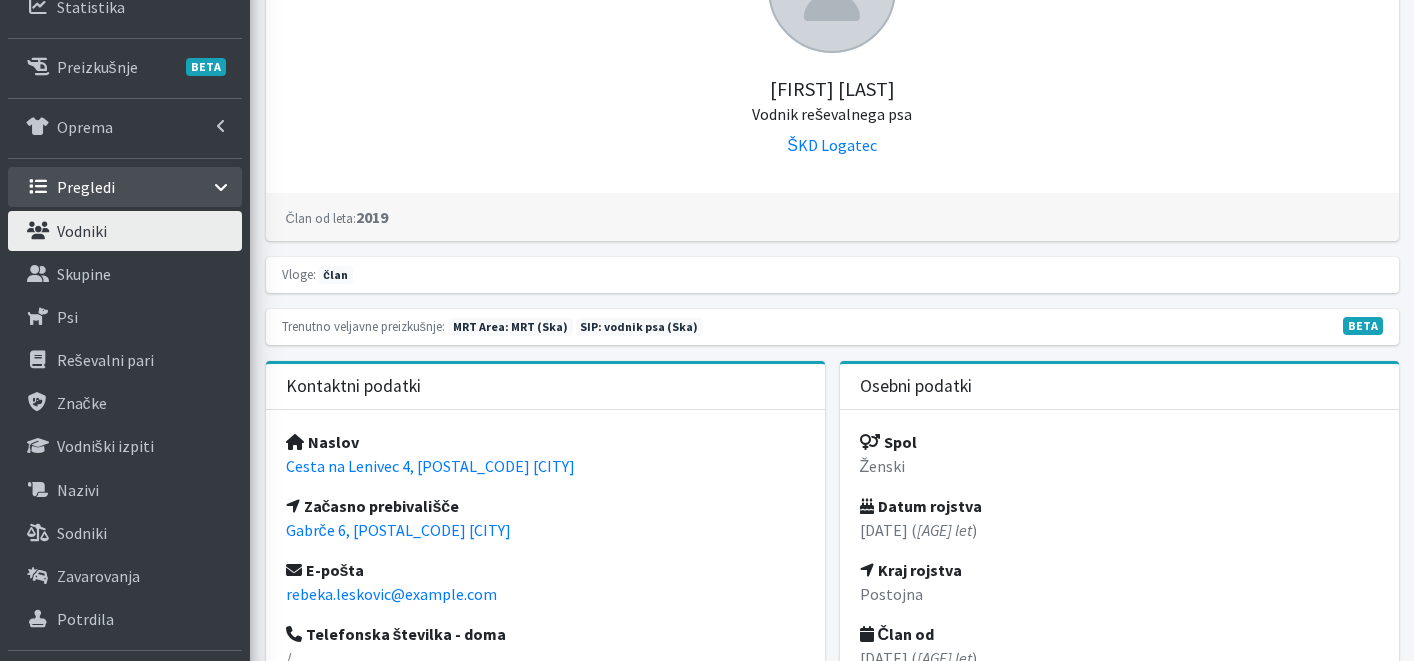 scroll, scrollTop: 0, scrollLeft: 0, axis: both 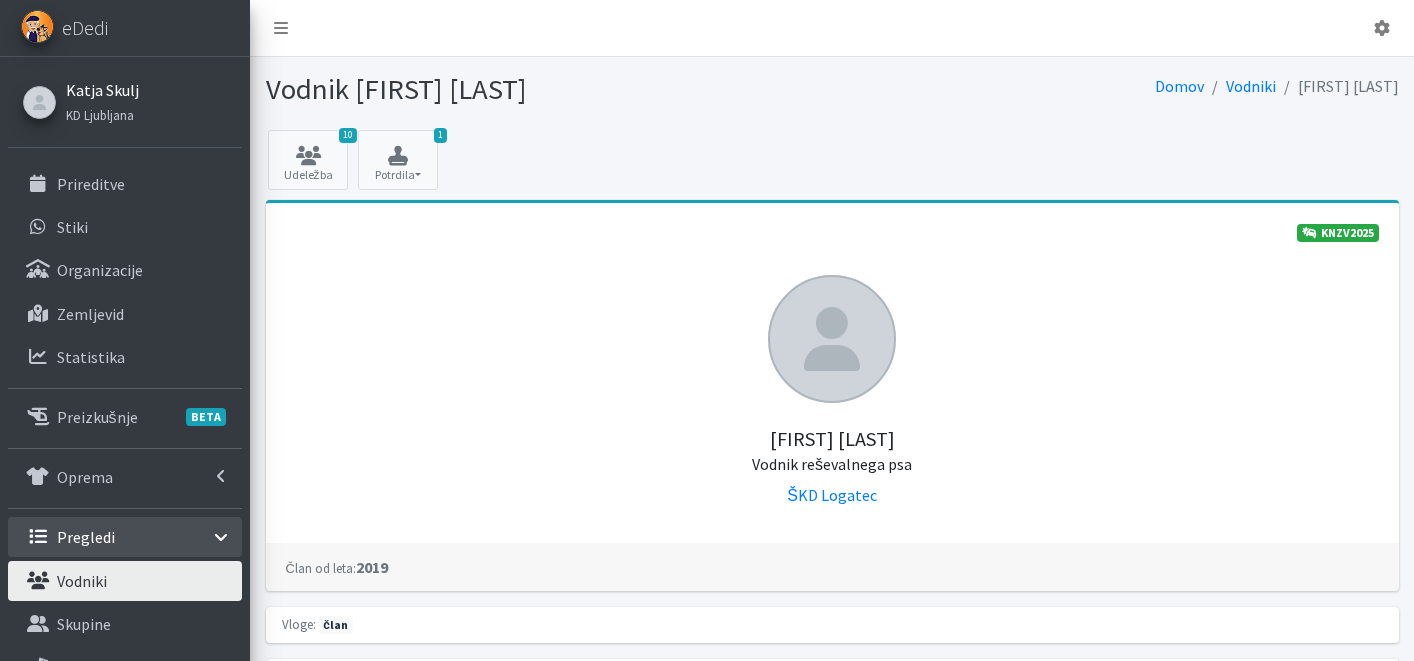 click on "Katja Skulj" at bounding box center [102, 90] 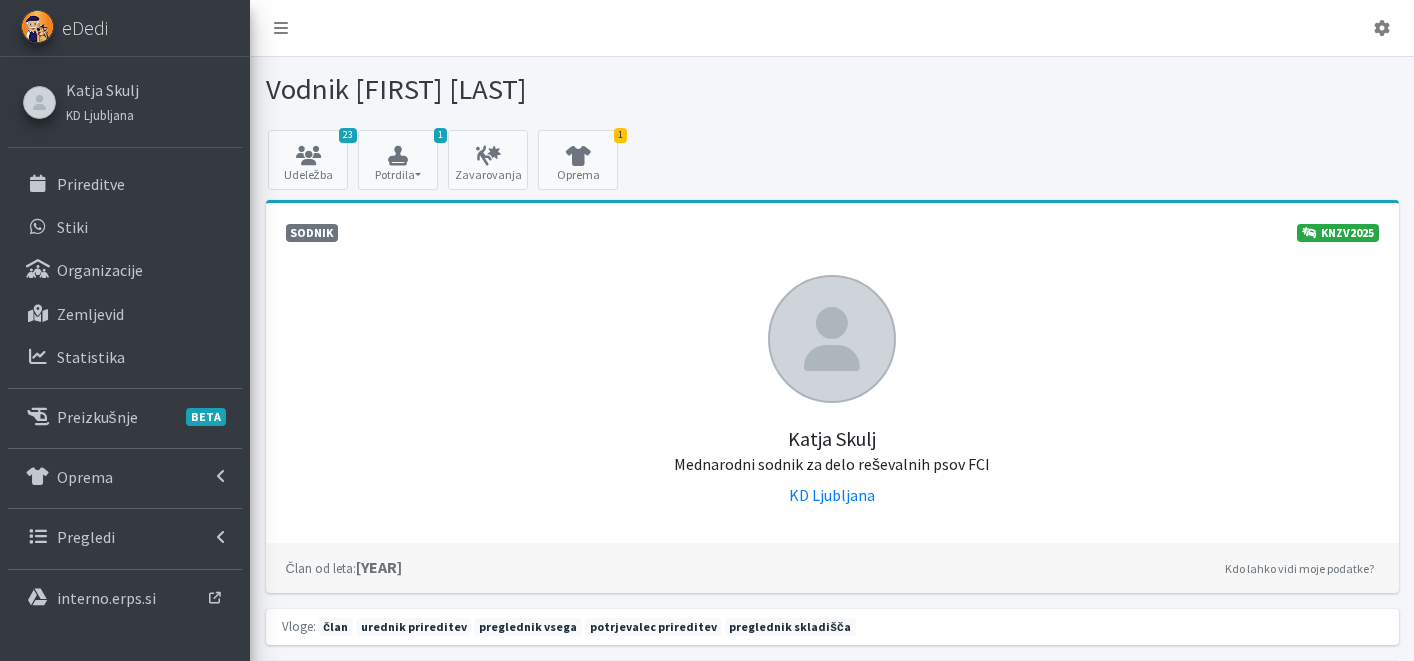 scroll, scrollTop: 0, scrollLeft: 0, axis: both 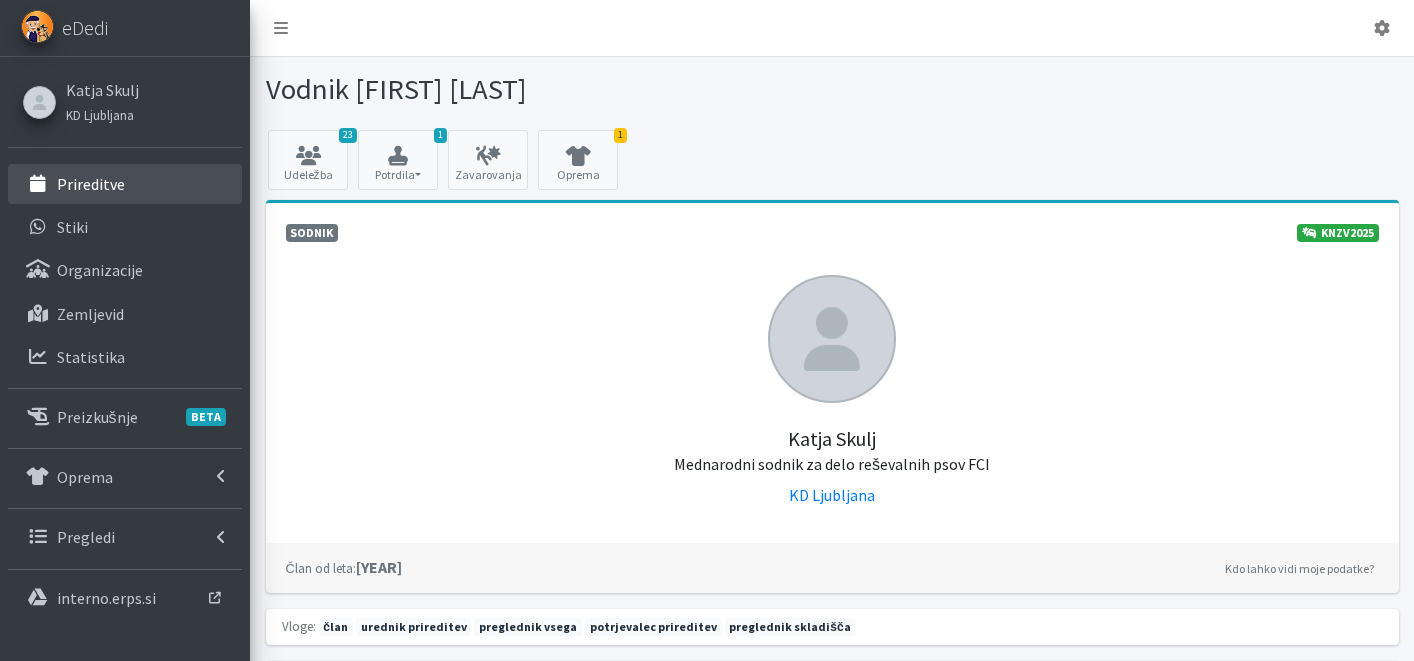 click on "Prireditve" at bounding box center [125, 184] 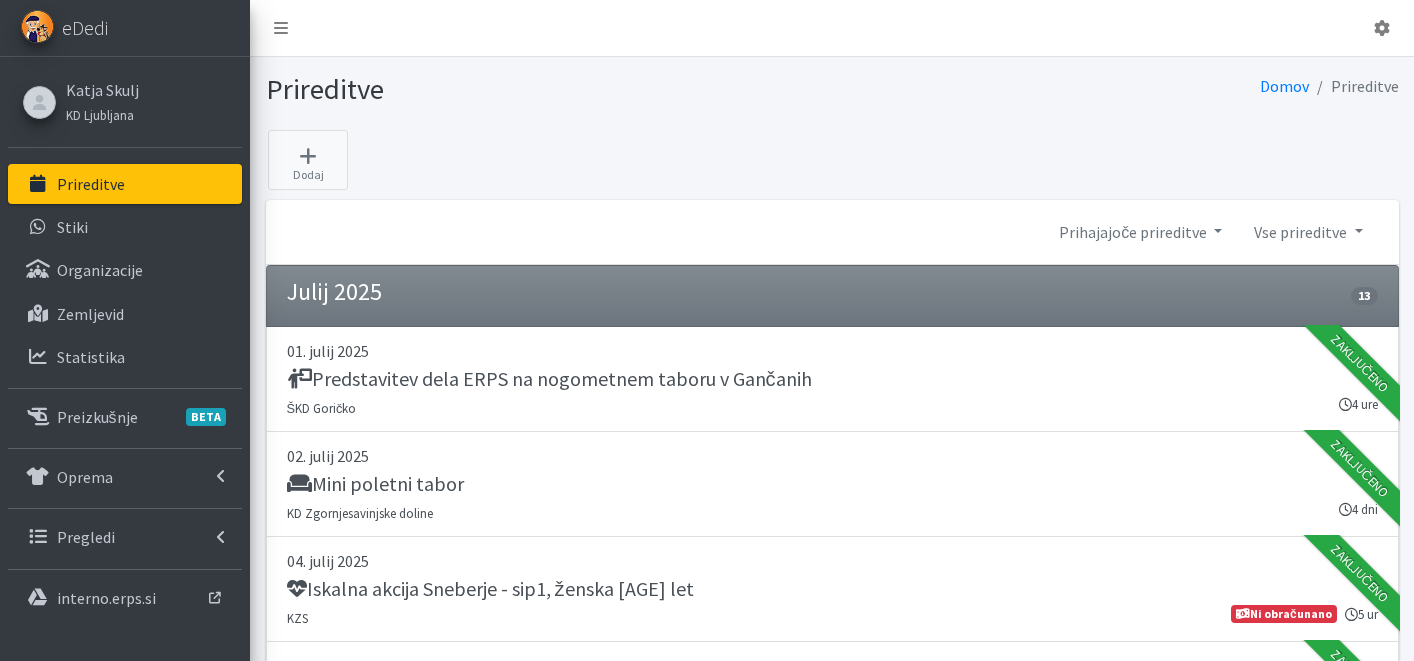 scroll, scrollTop: 0, scrollLeft: 0, axis: both 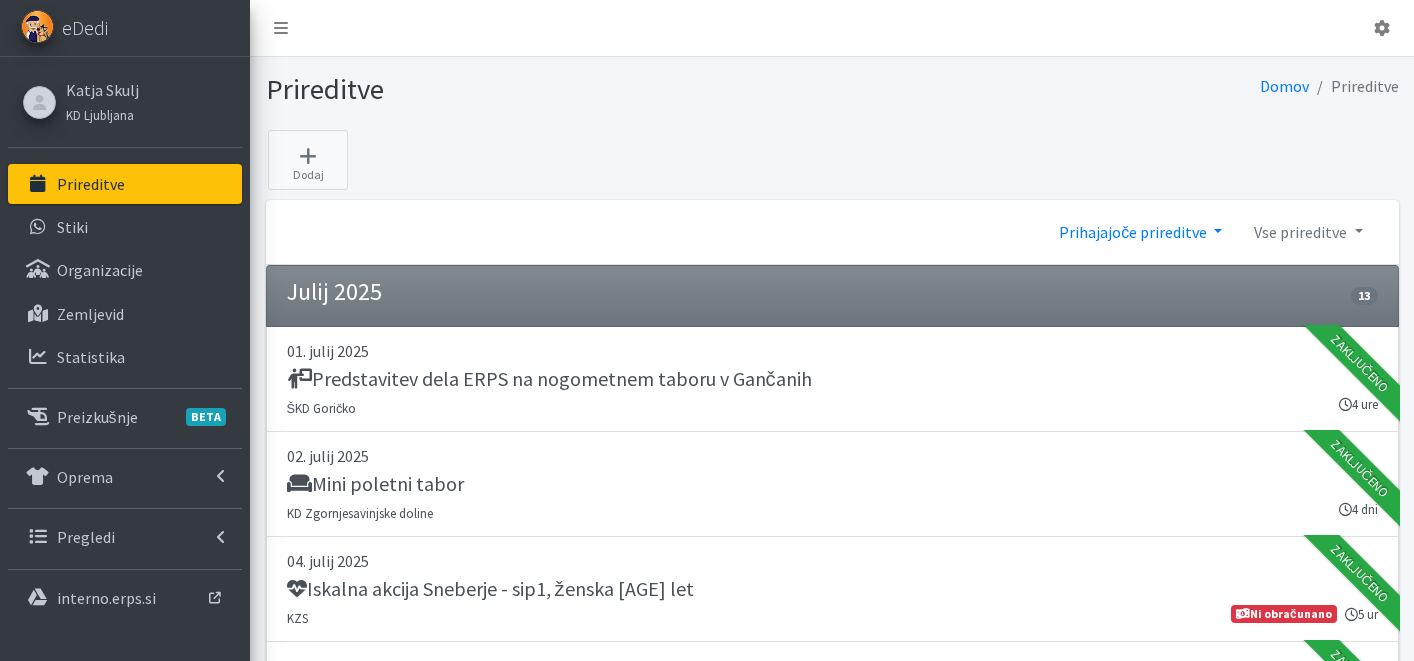 click on "Prihajajoče prireditve" at bounding box center [1140, 232] 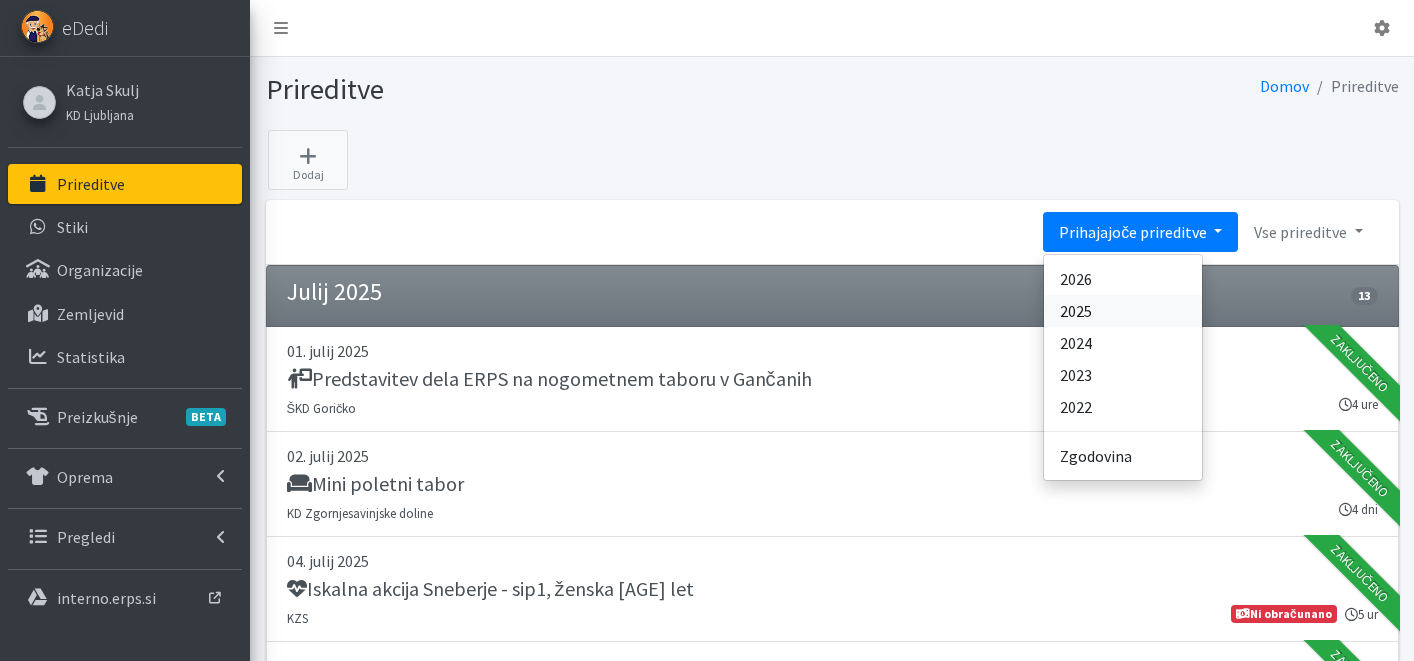 click on "2025" at bounding box center (1123, 311) 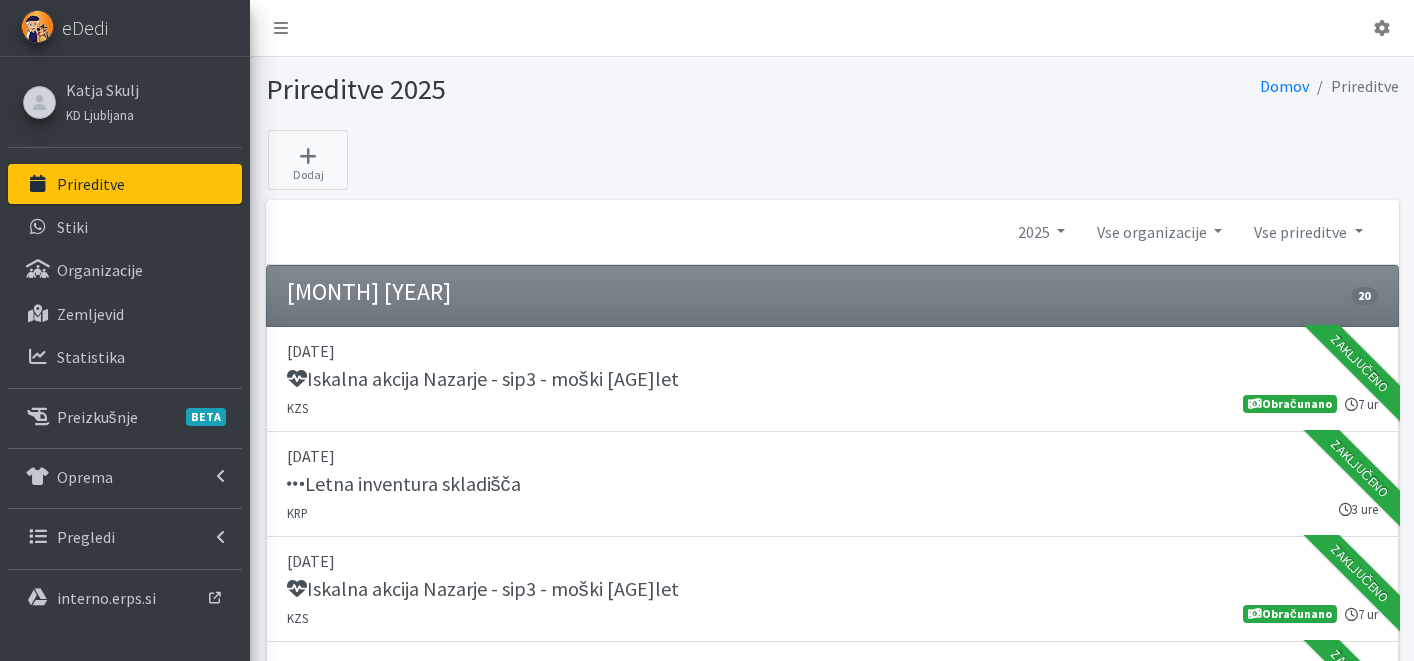 scroll, scrollTop: 0, scrollLeft: 0, axis: both 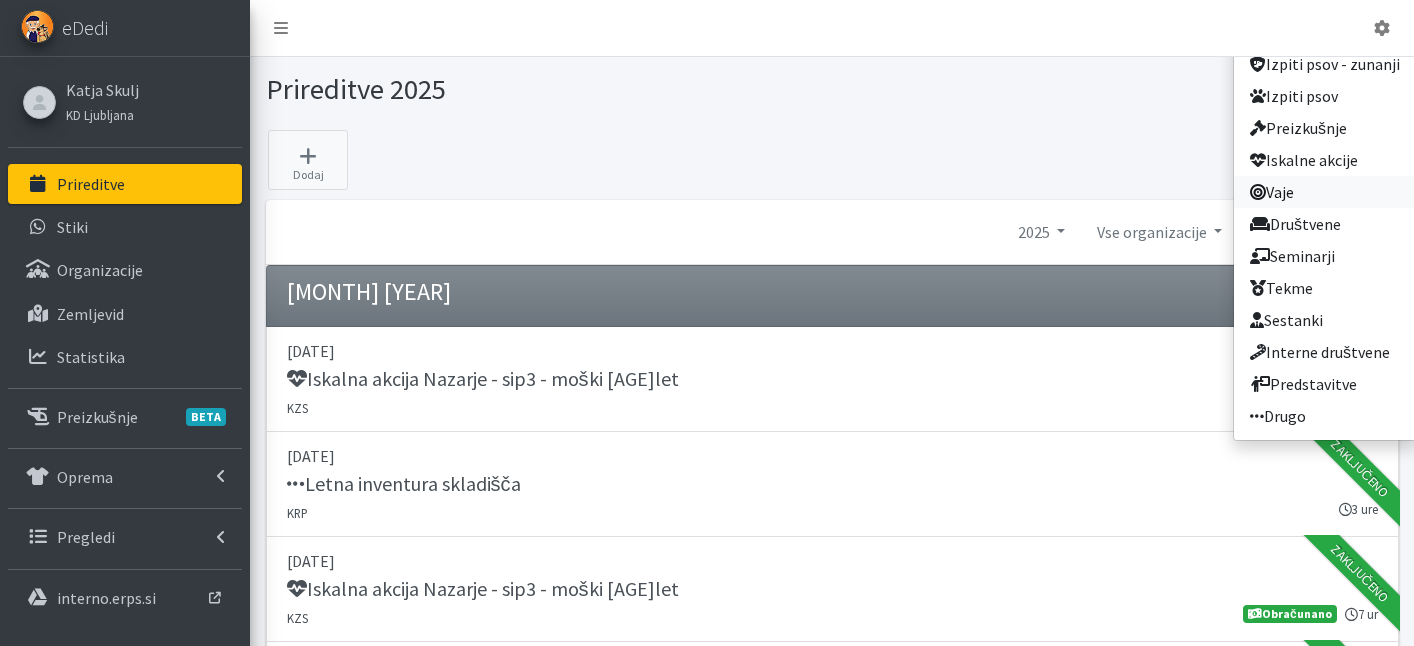 click on "Vaje" at bounding box center (1325, 192) 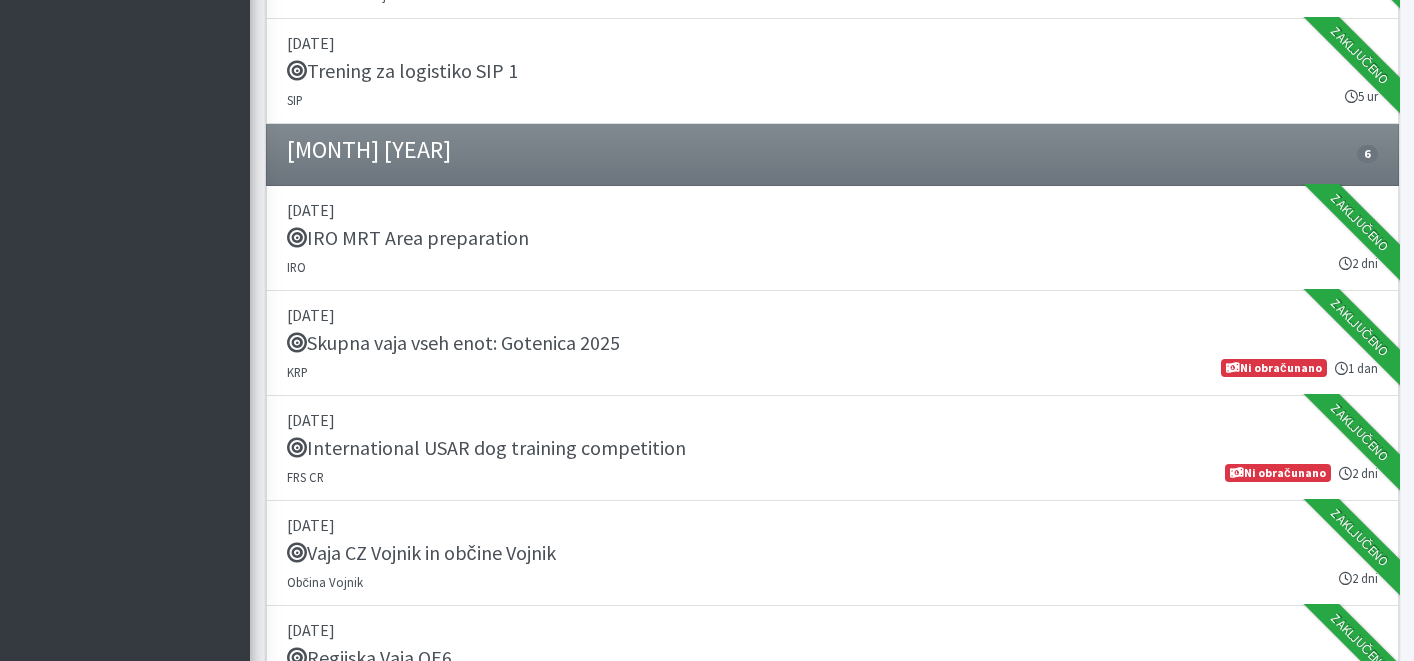 scroll, scrollTop: 1985, scrollLeft: 0, axis: vertical 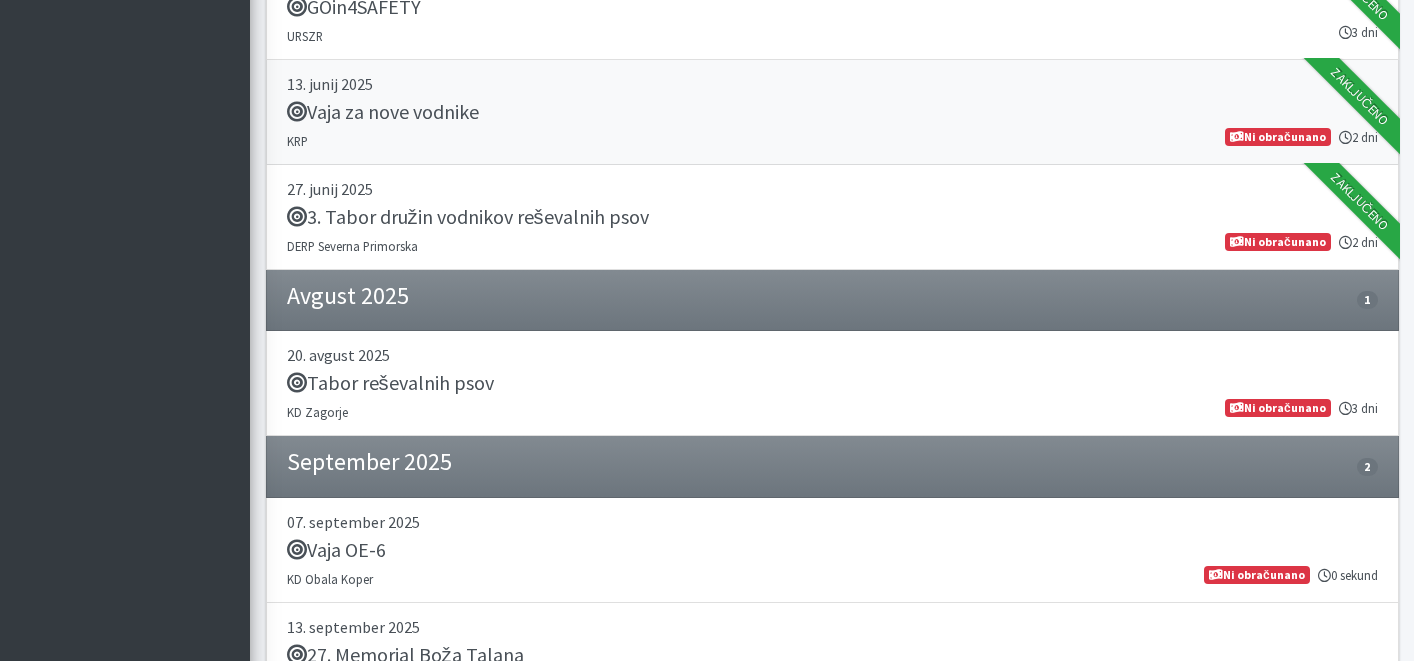 click on "Vaja za nove vodnike" at bounding box center [832, 114] 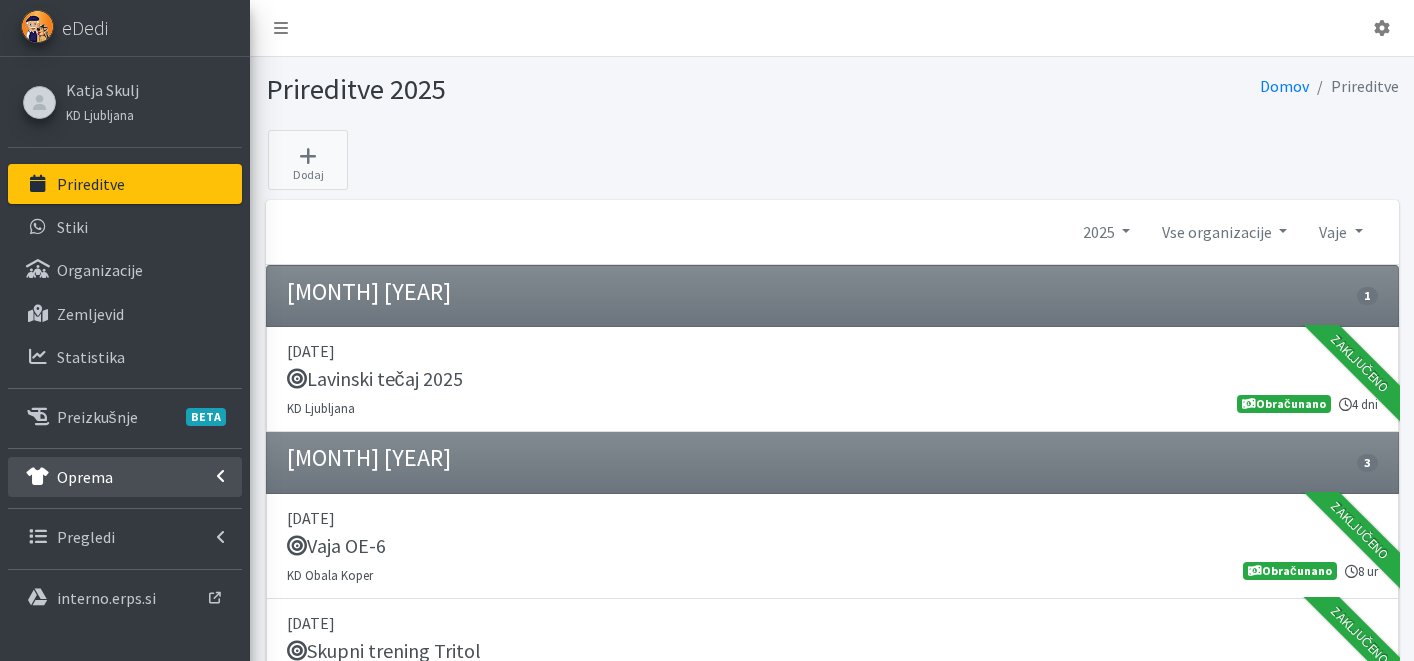 scroll, scrollTop: 39, scrollLeft: 0, axis: vertical 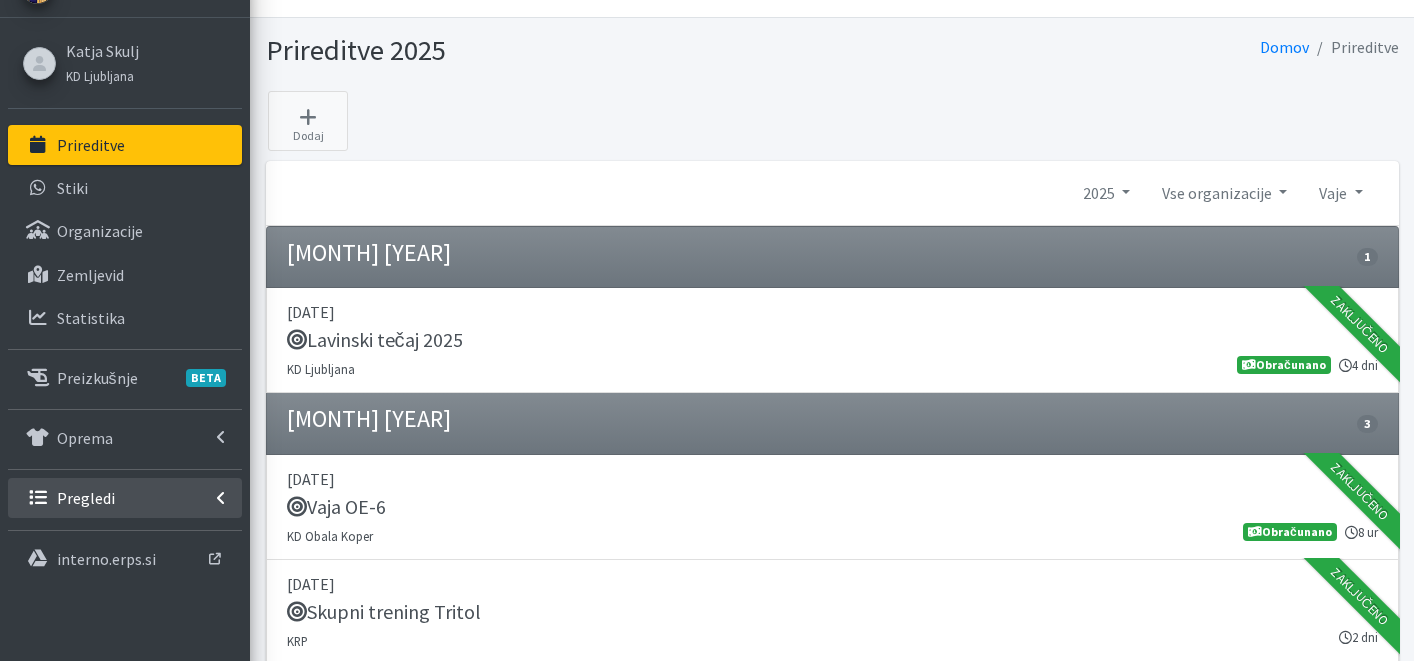 click on "Pregledi" at bounding box center [86, 498] 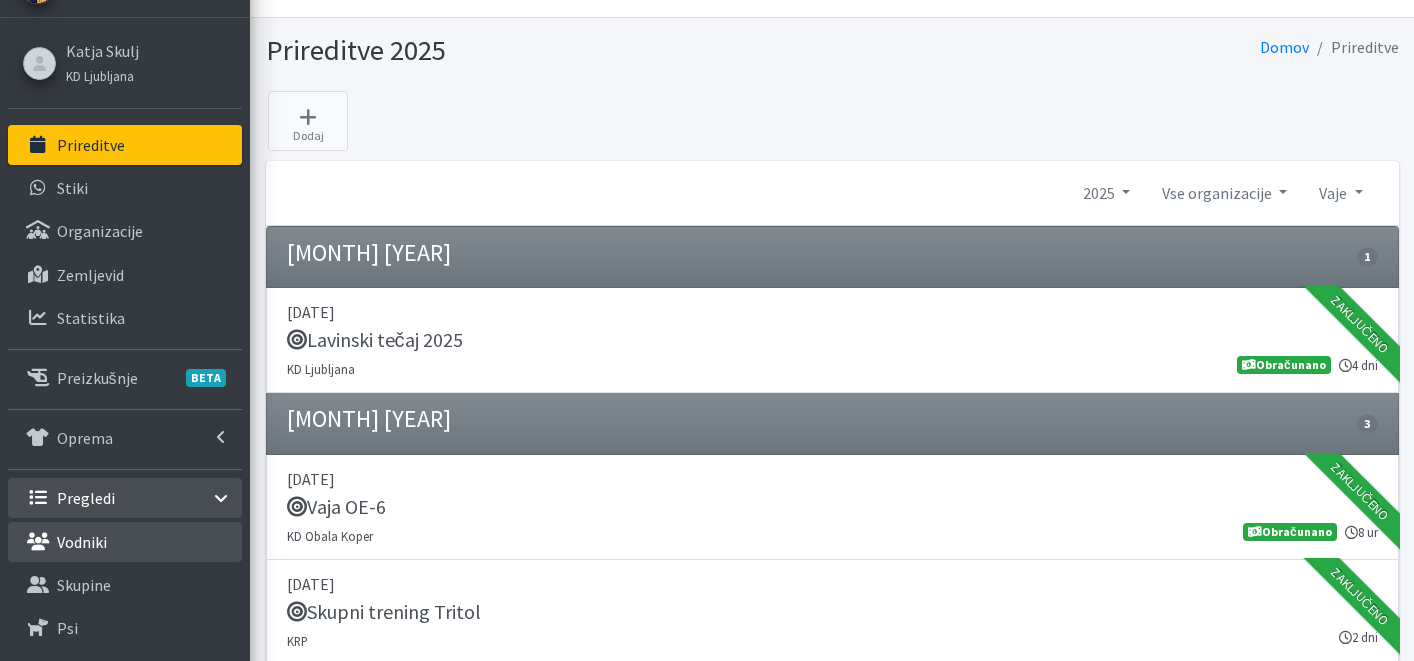 drag, startPoint x: 91, startPoint y: 535, endPoint x: 102, endPoint y: 536, distance: 11.045361 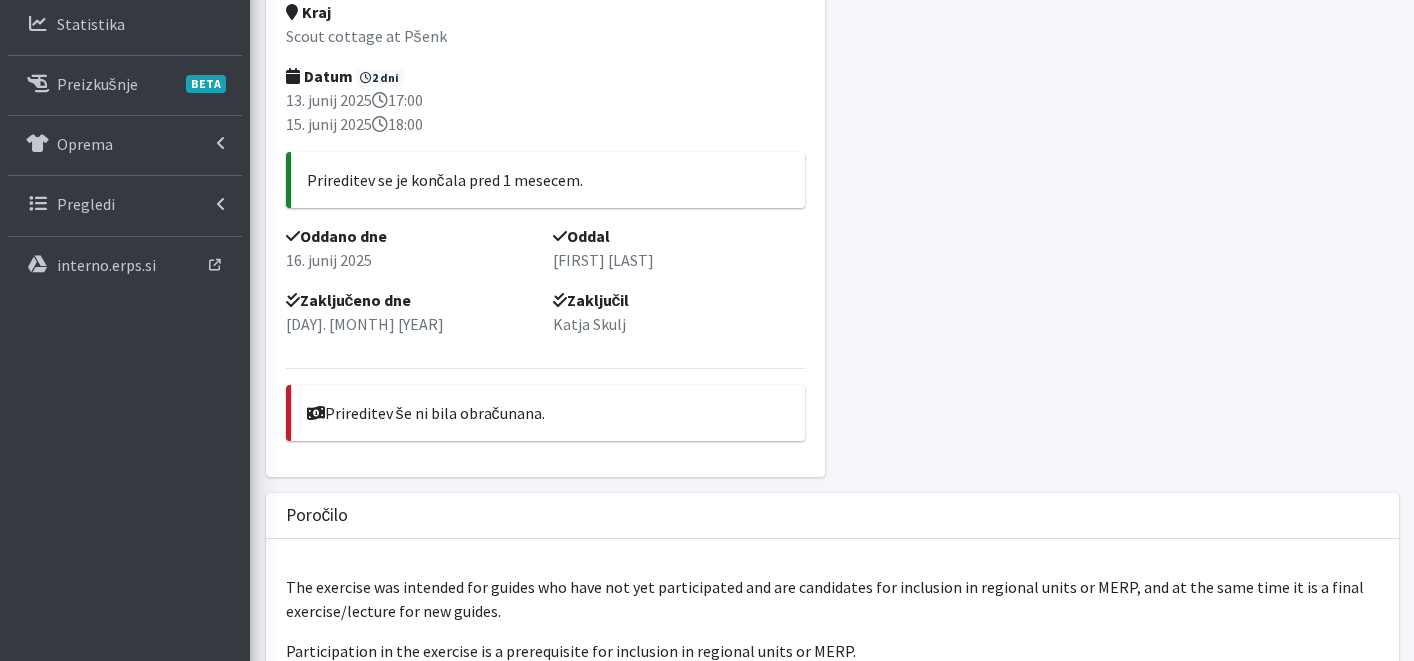 scroll, scrollTop: 251, scrollLeft: 0, axis: vertical 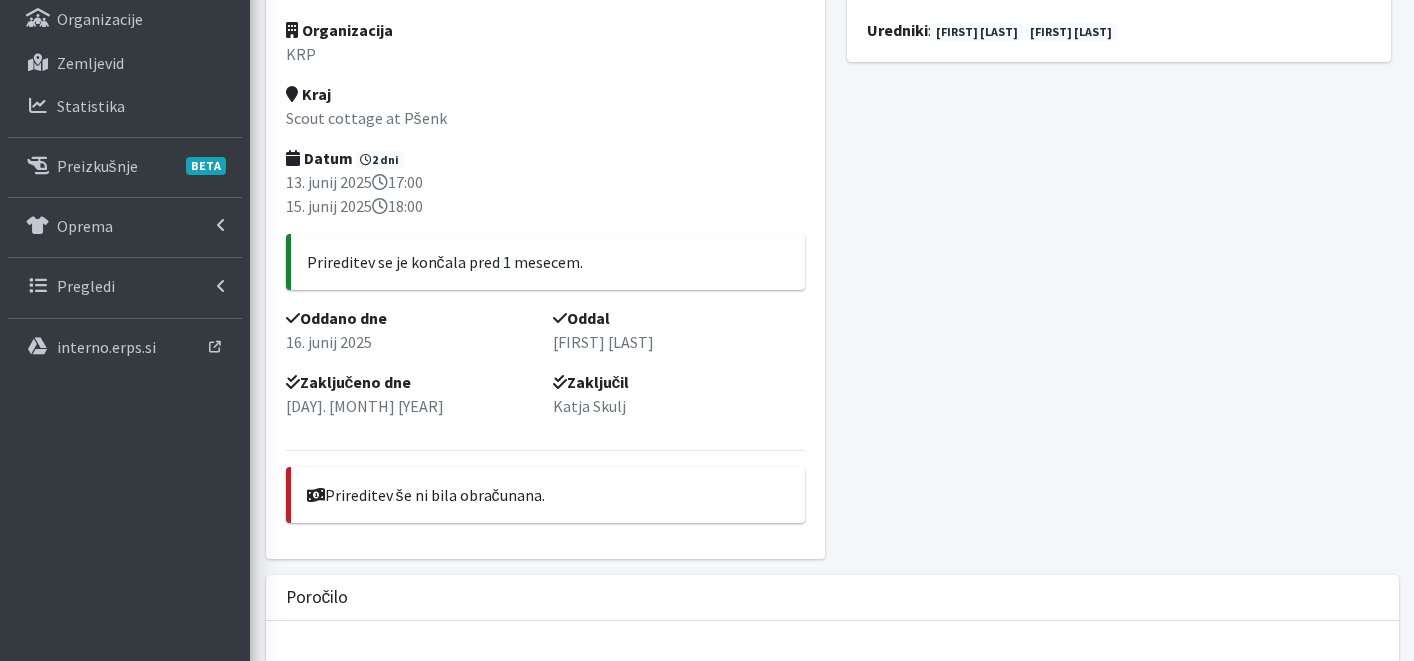 drag, startPoint x: 490, startPoint y: 116, endPoint x: 287, endPoint y: 118, distance: 203.00986 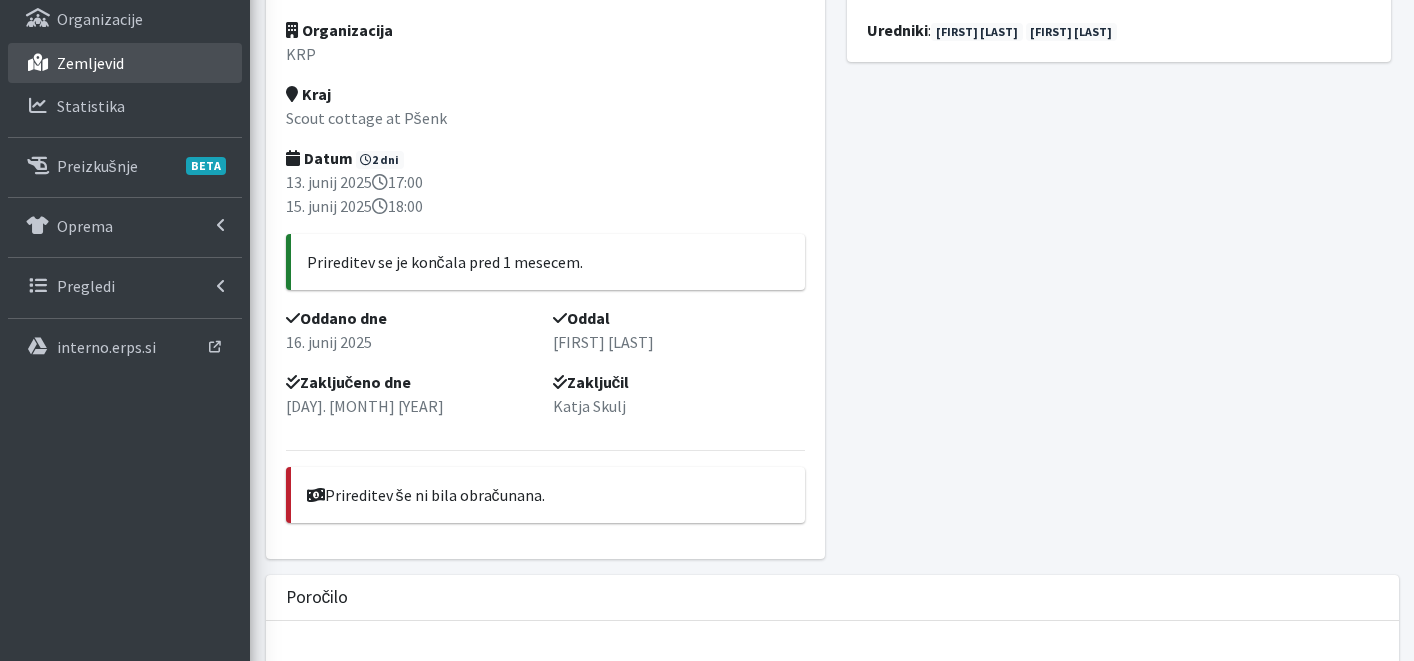 copy on "Scout cottage at Pšenk" 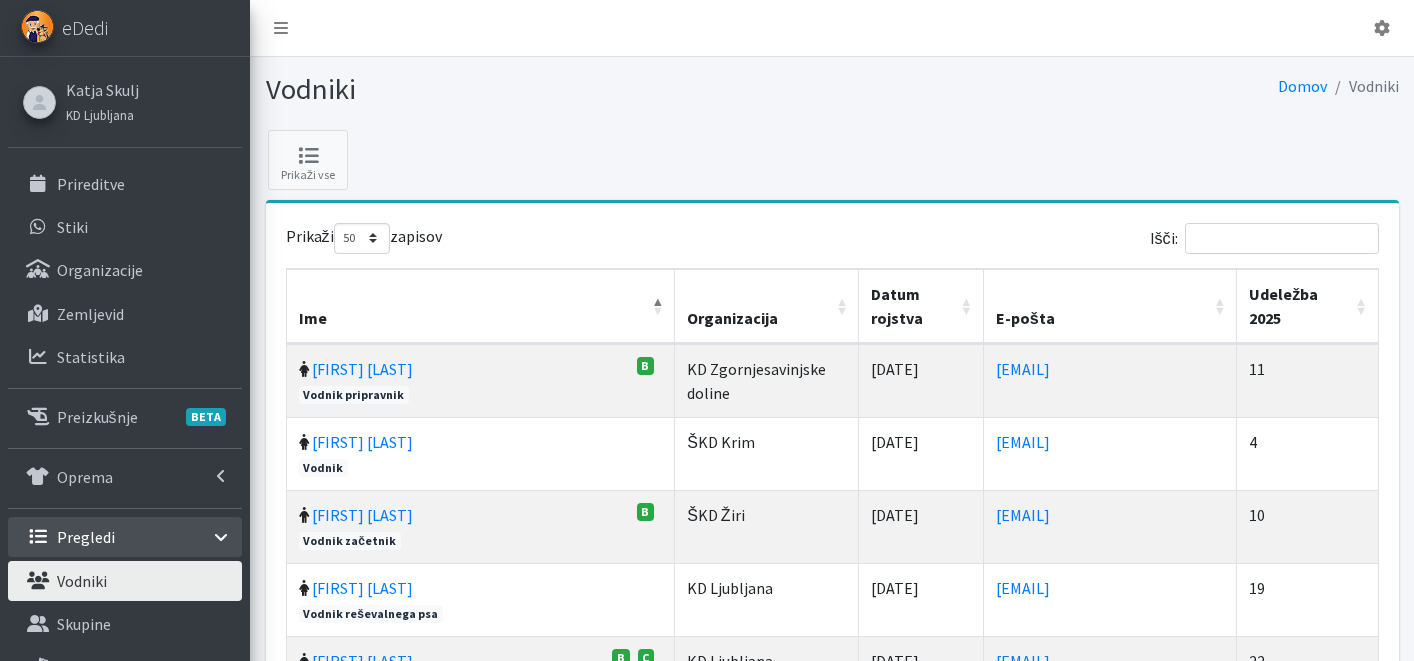 select on "50" 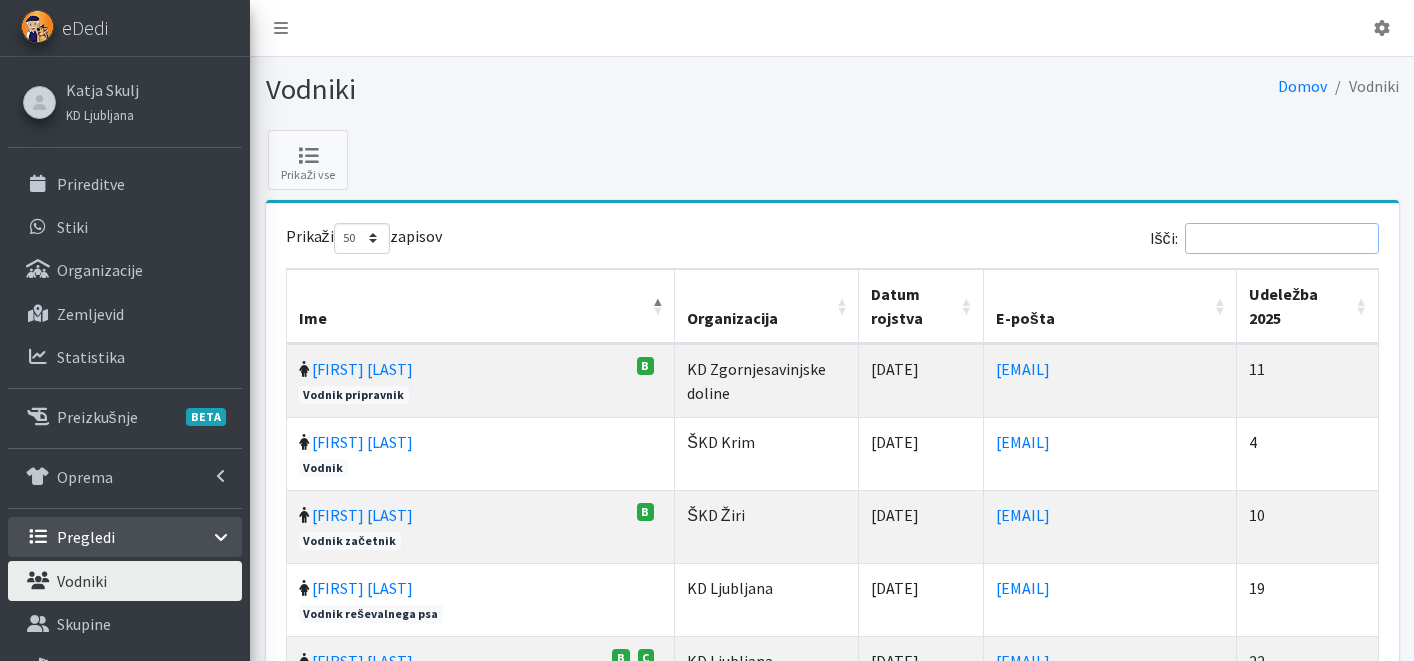 click on "Išči:" at bounding box center (1282, 238) 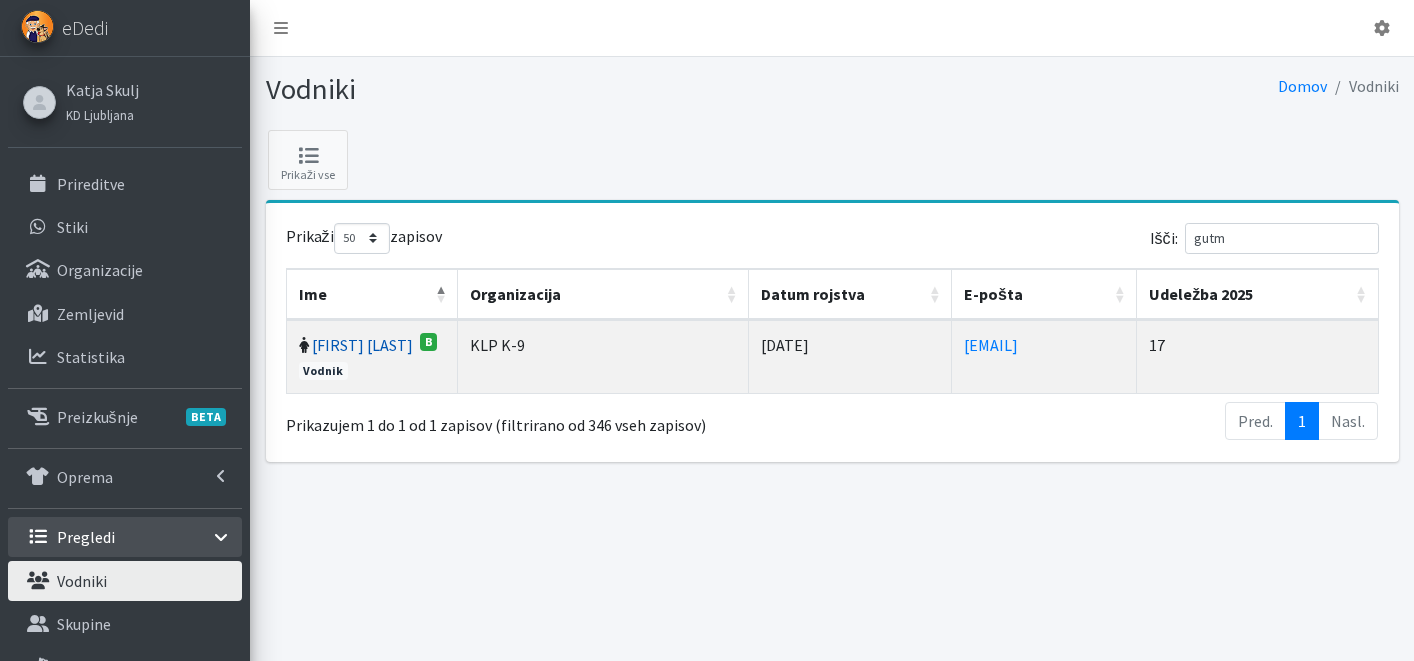click on "[FIRST] [LAST]" at bounding box center [362, 345] 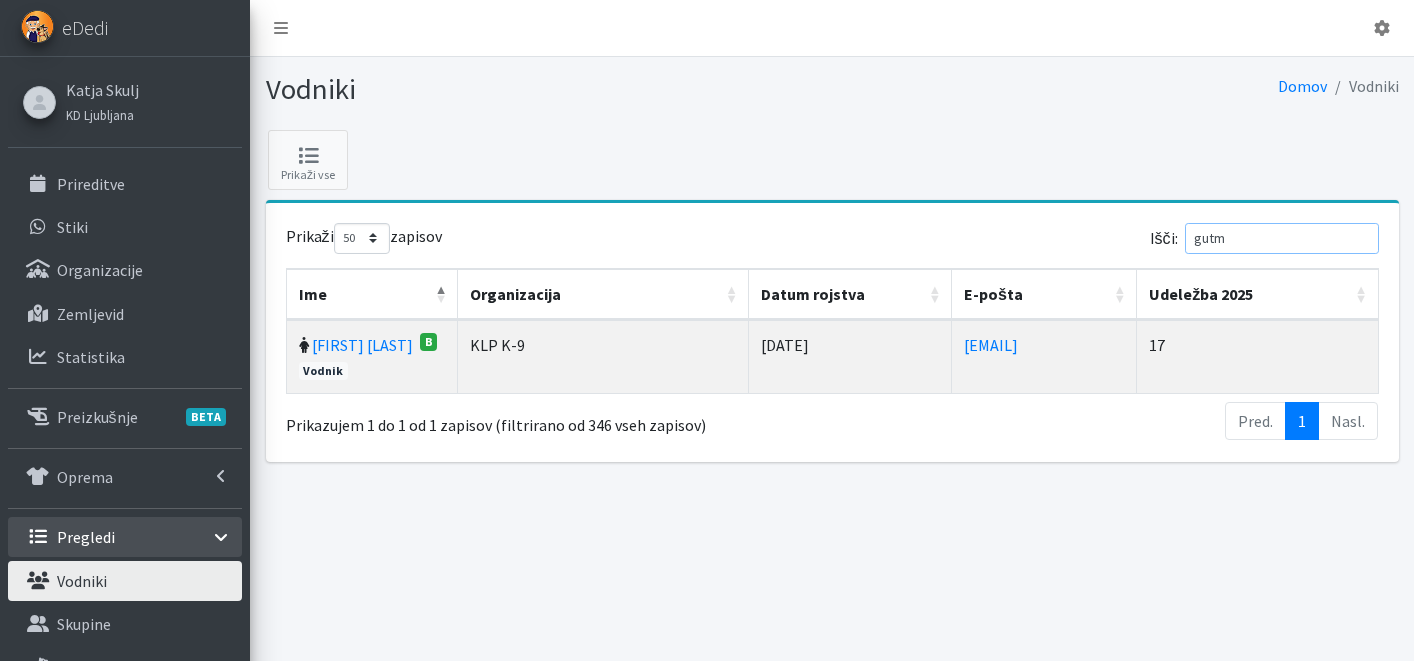 drag, startPoint x: 1167, startPoint y: 252, endPoint x: 1107, endPoint y: 264, distance: 61.188232 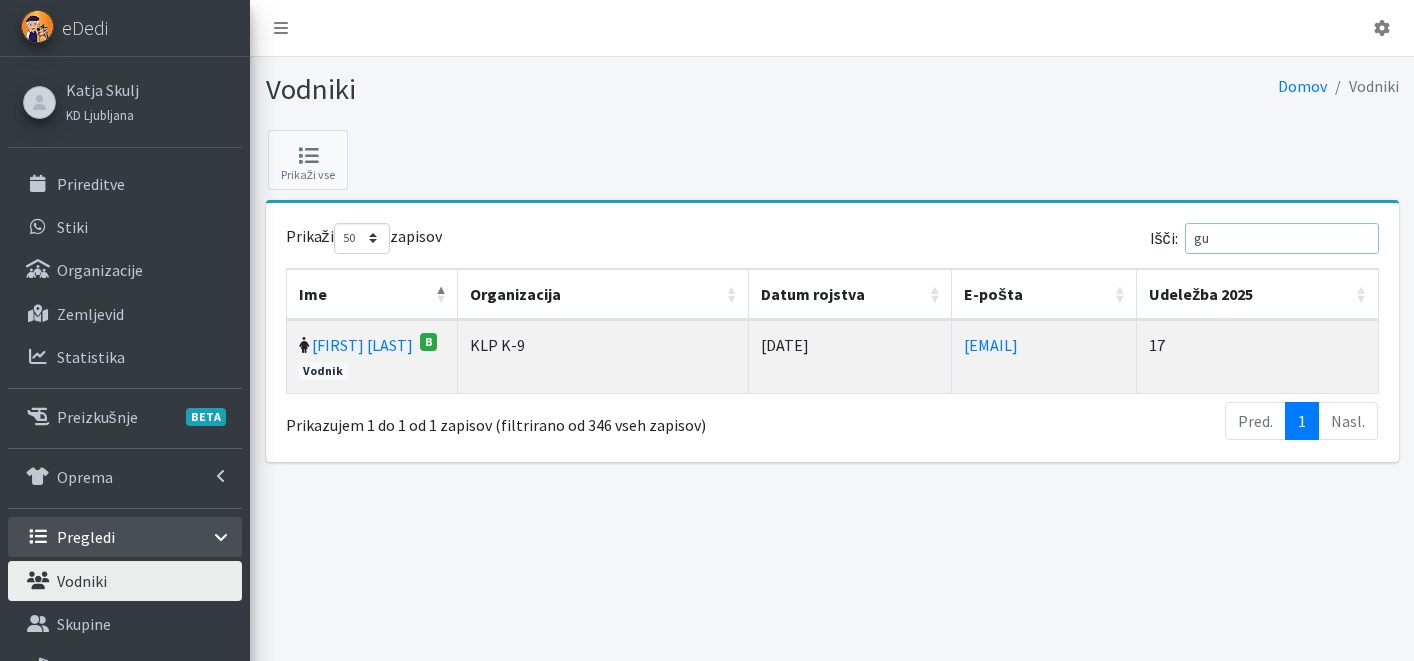 type on "g" 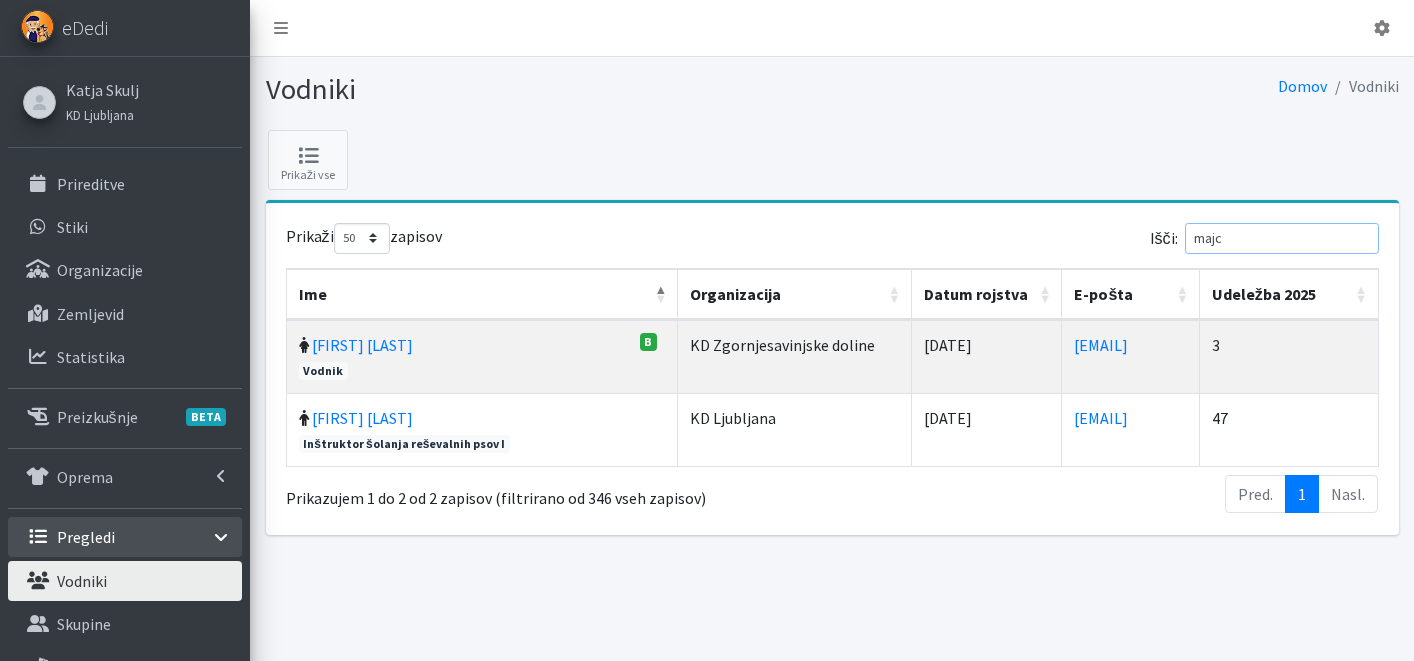type on "majc" 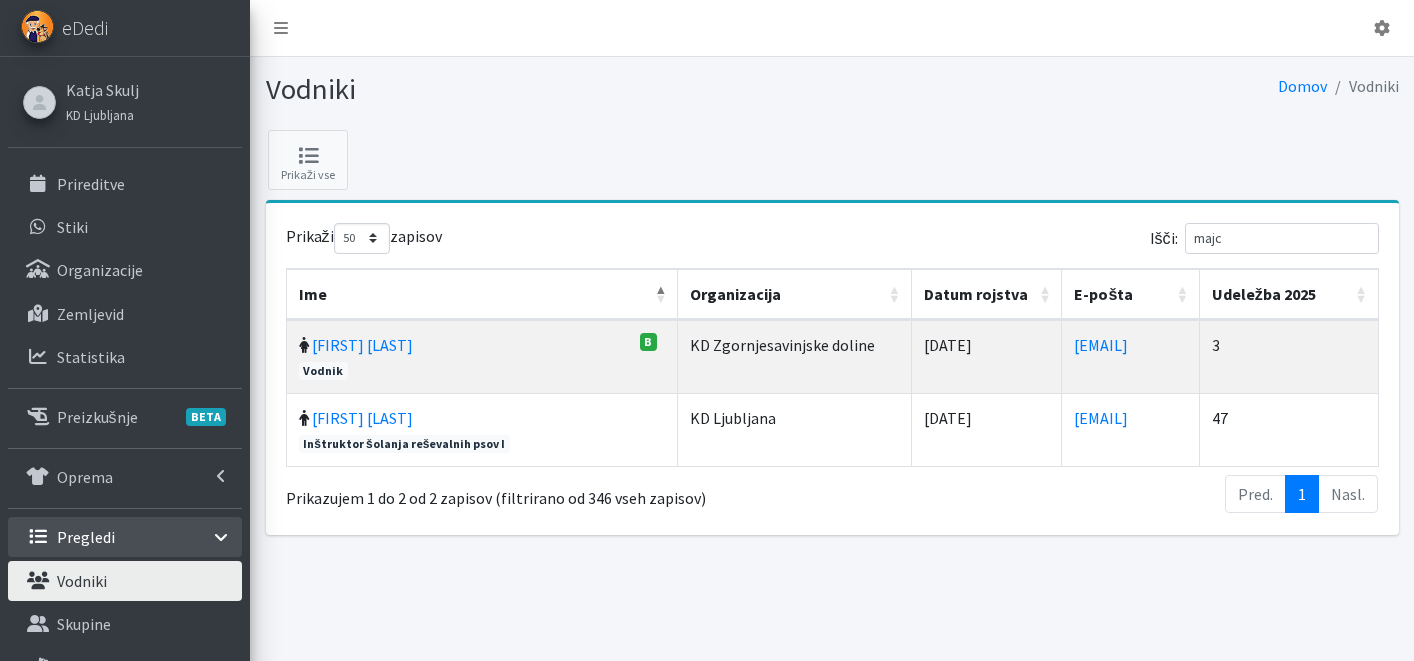 click on "[FIRST] [LAST]
Inštruktor šolanja reševalnih psov I" at bounding box center (483, 429) 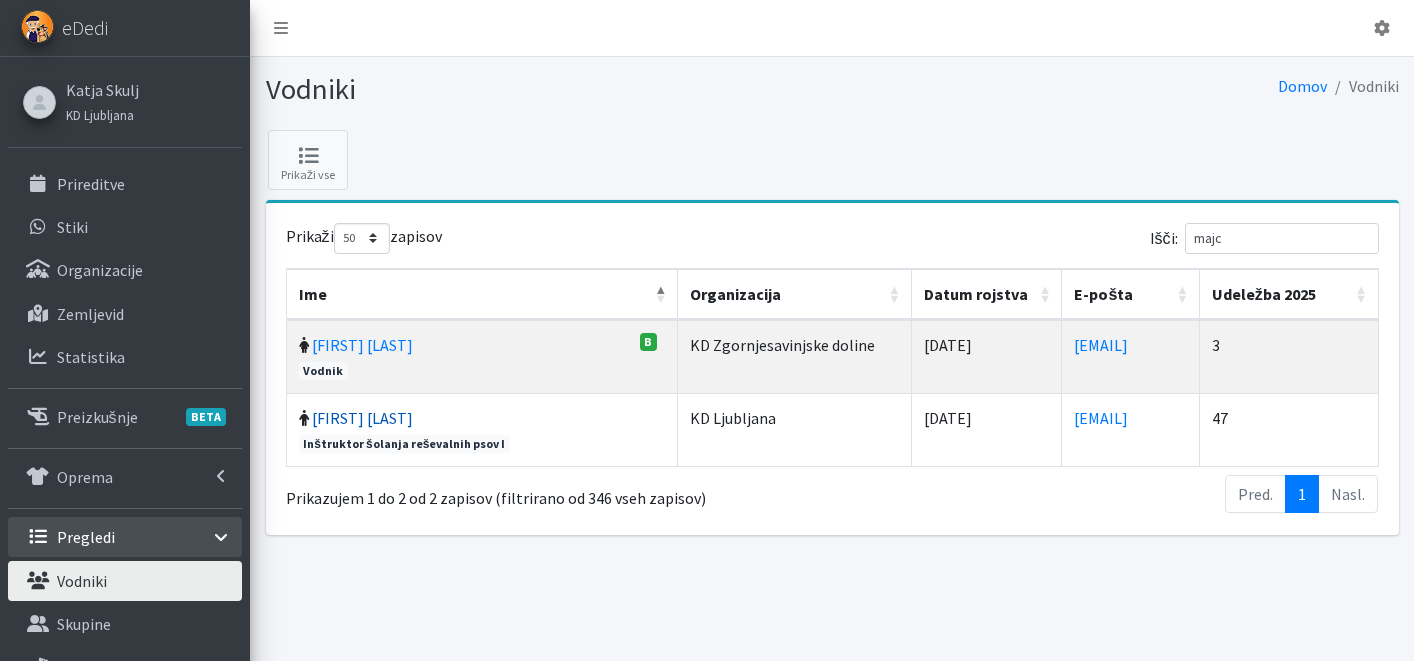 click on "[FIRST] [LAST]" at bounding box center (362, 418) 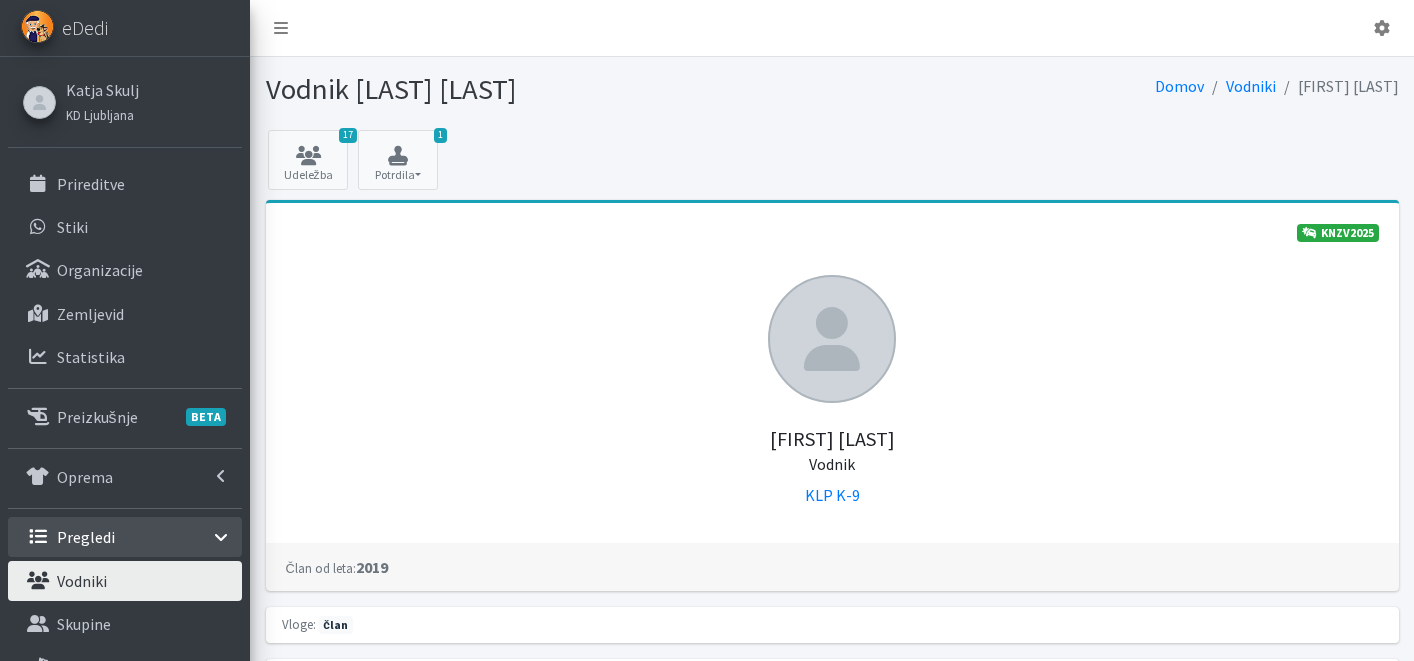 scroll, scrollTop: 628, scrollLeft: 0, axis: vertical 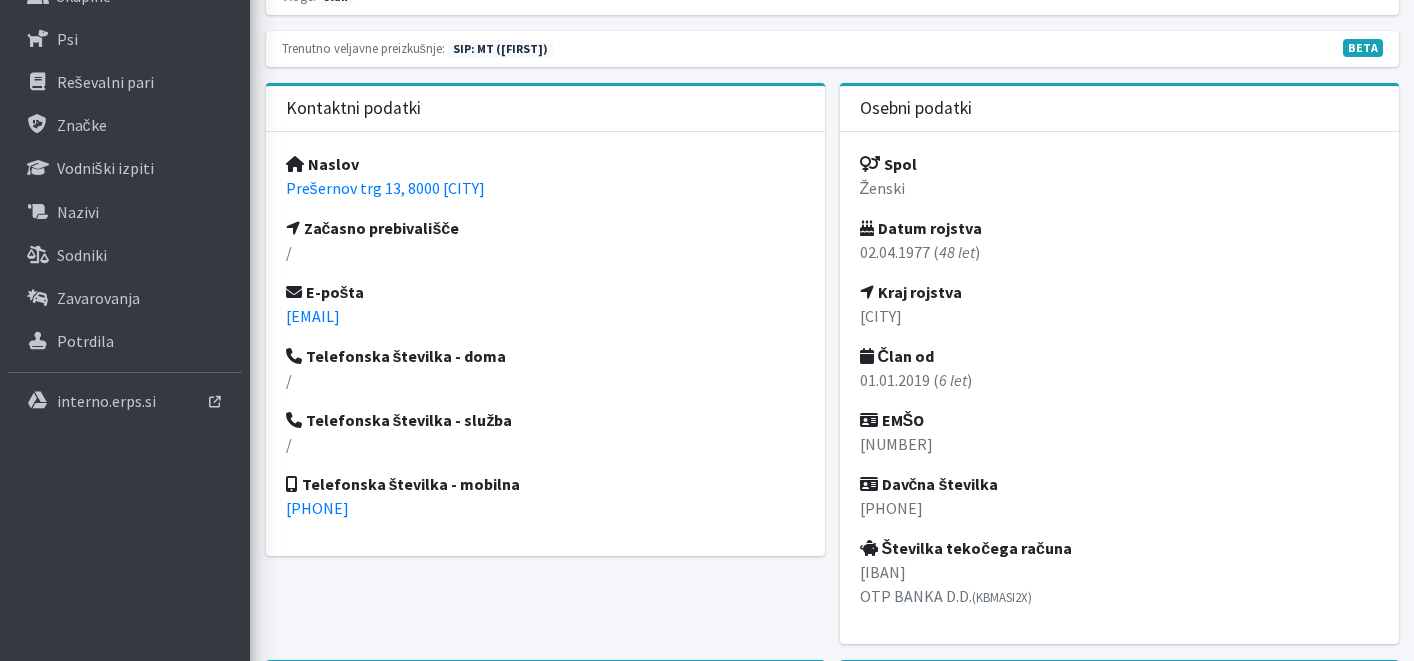 drag, startPoint x: 509, startPoint y: 185, endPoint x: 281, endPoint y: 186, distance: 228.0022 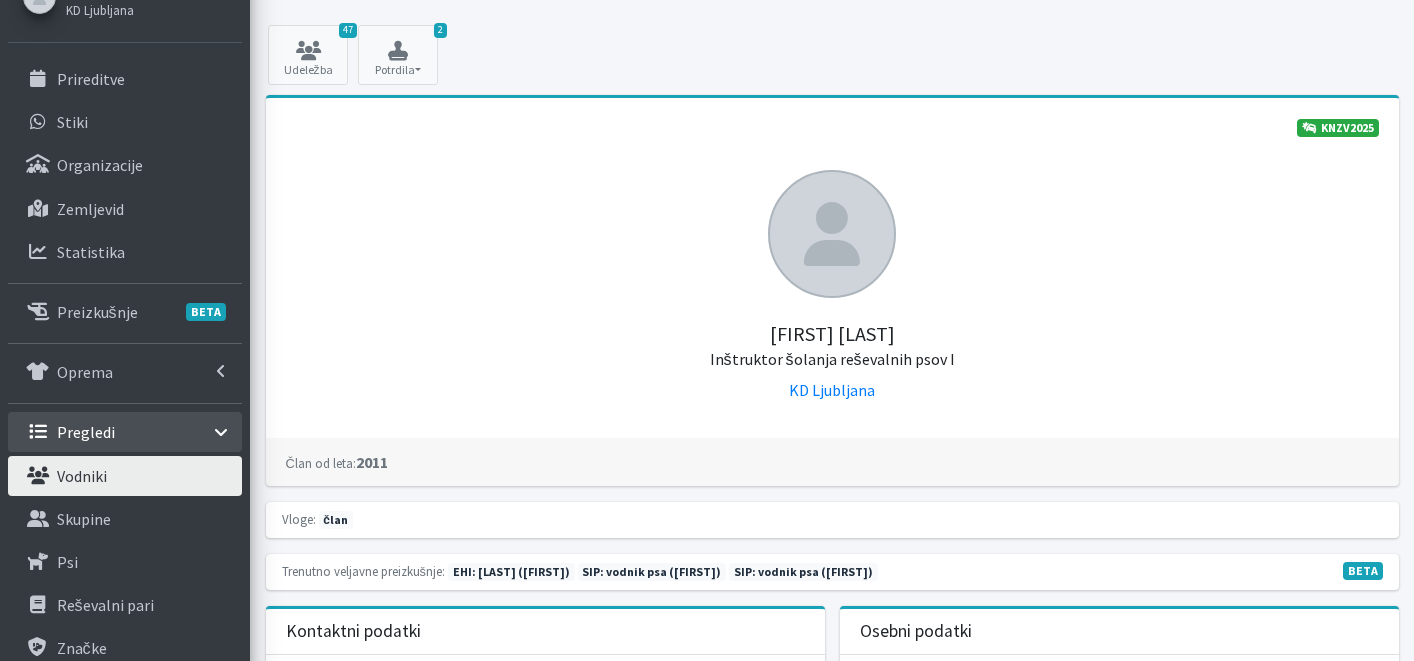 scroll, scrollTop: 393, scrollLeft: 0, axis: vertical 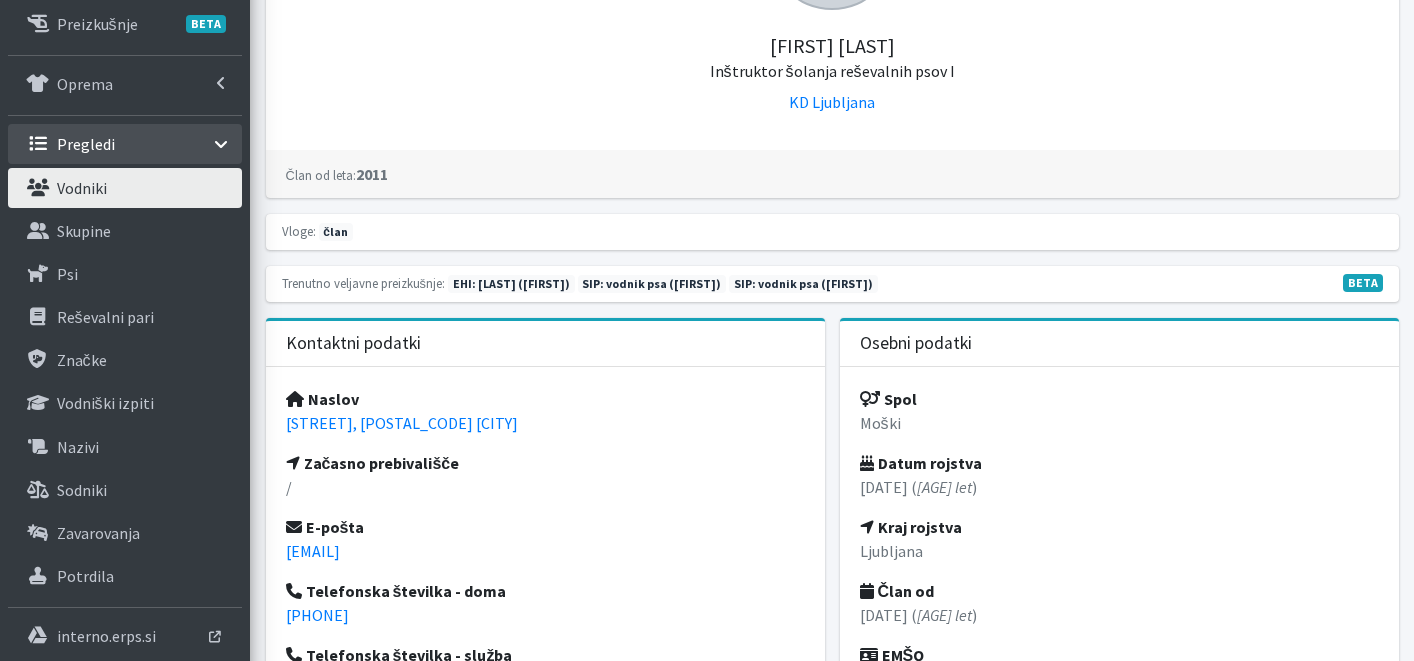 drag, startPoint x: 493, startPoint y: 423, endPoint x: 276, endPoint y: 424, distance: 217.0023 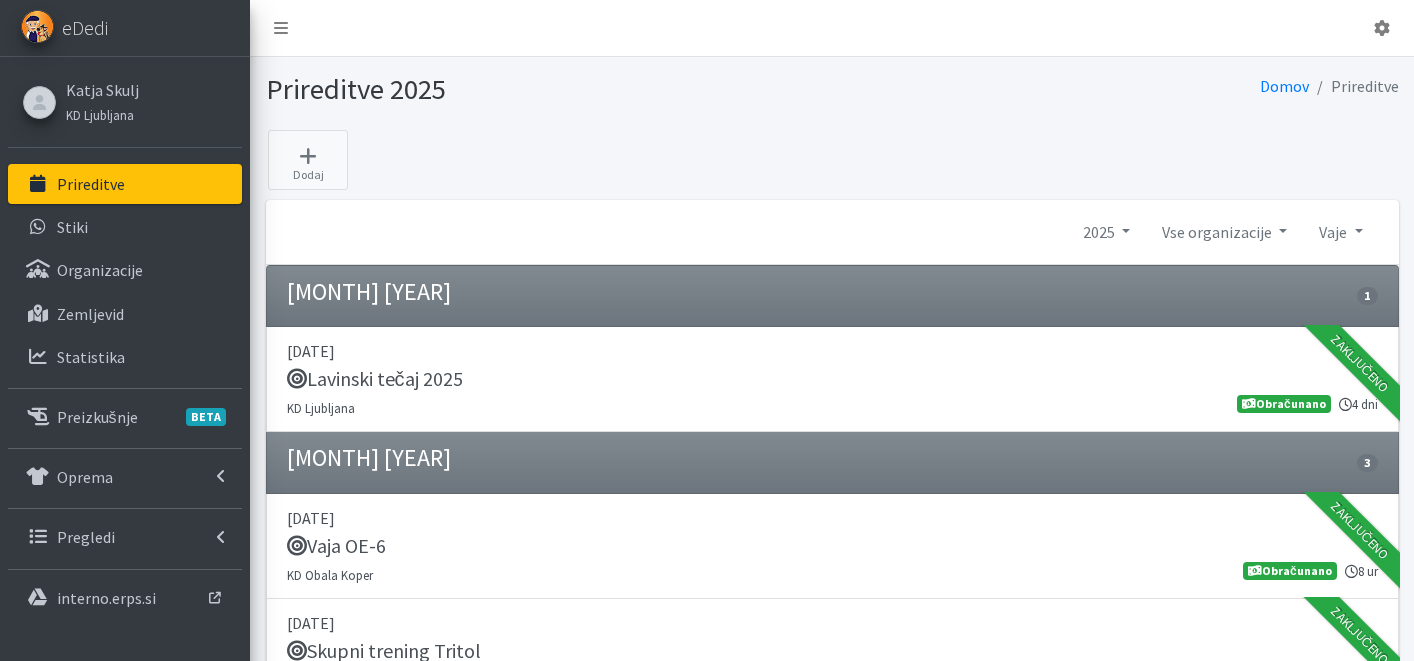 scroll, scrollTop: 39, scrollLeft: 0, axis: vertical 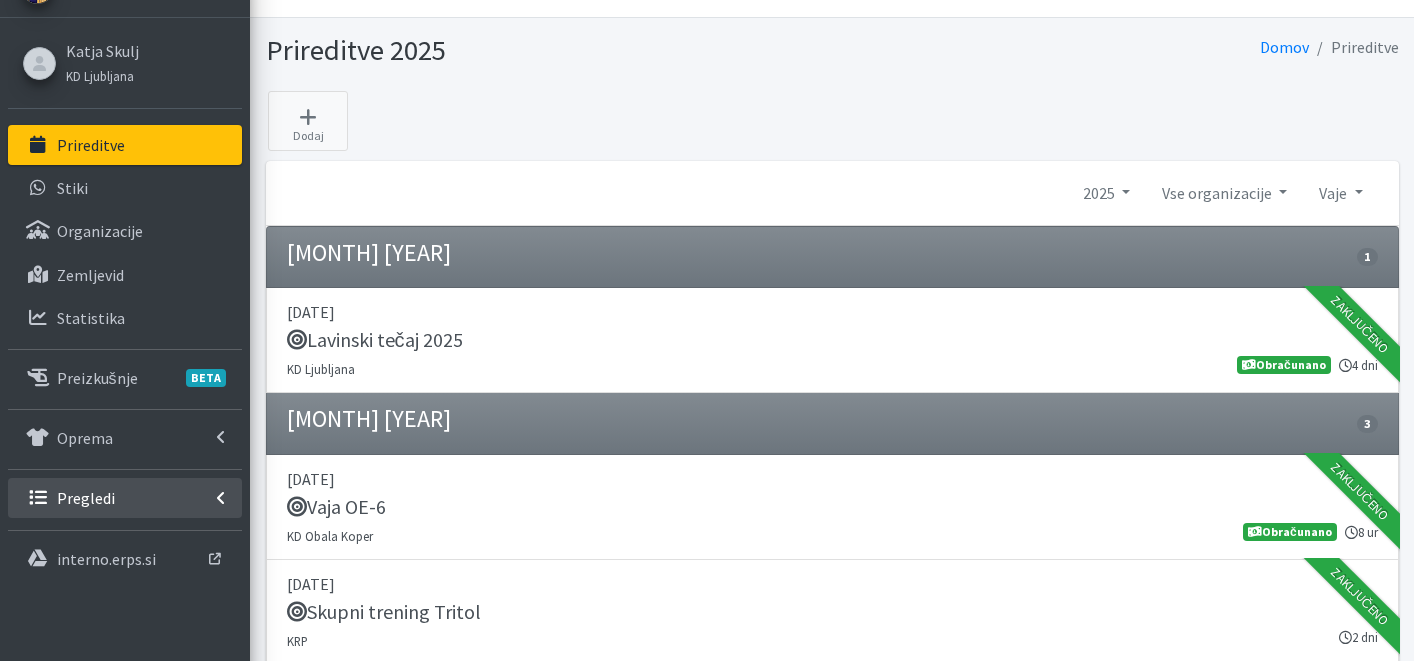 click on "Pregledi" at bounding box center [125, 498] 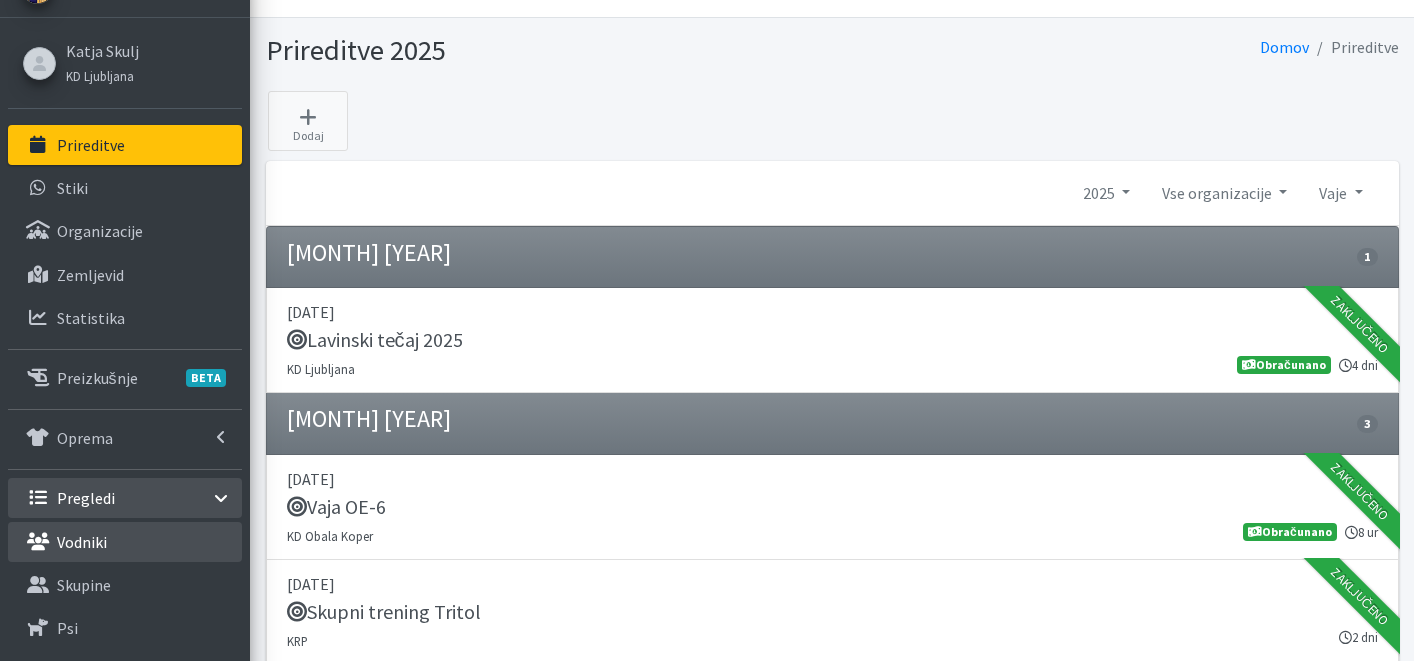 click on "Vodniki" at bounding box center (82, 542) 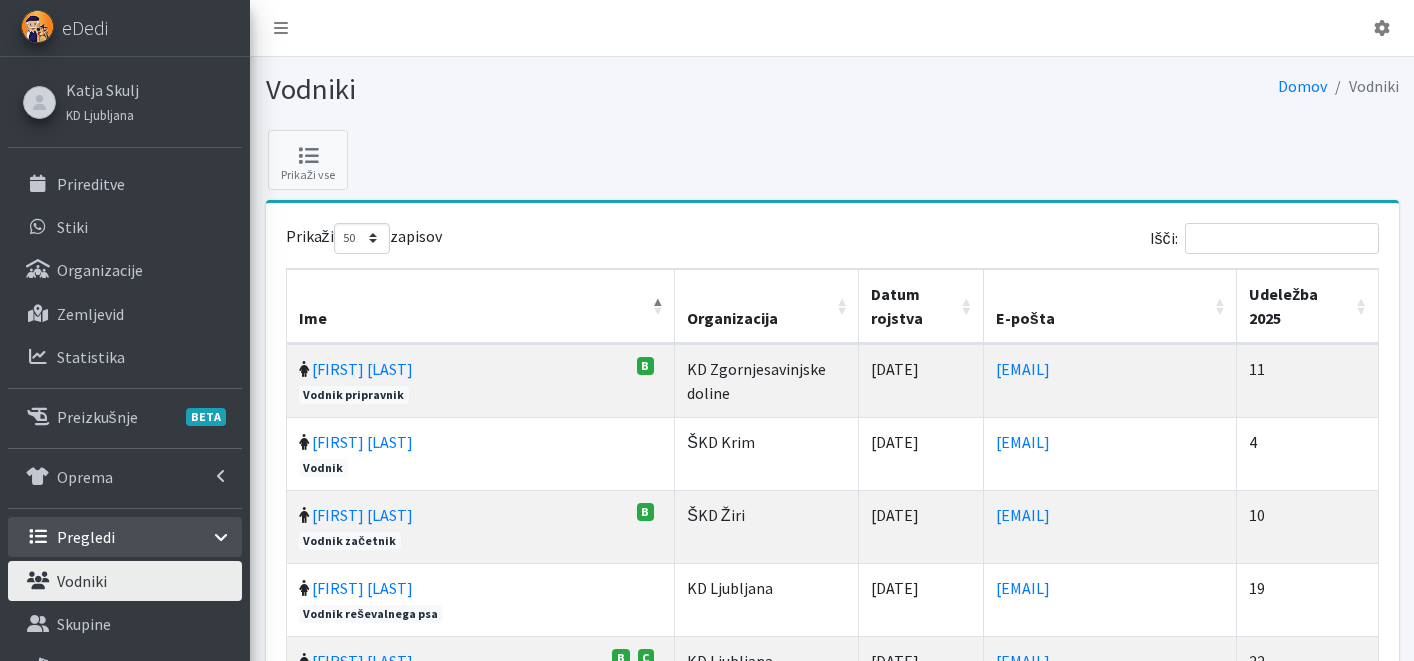 select on "50" 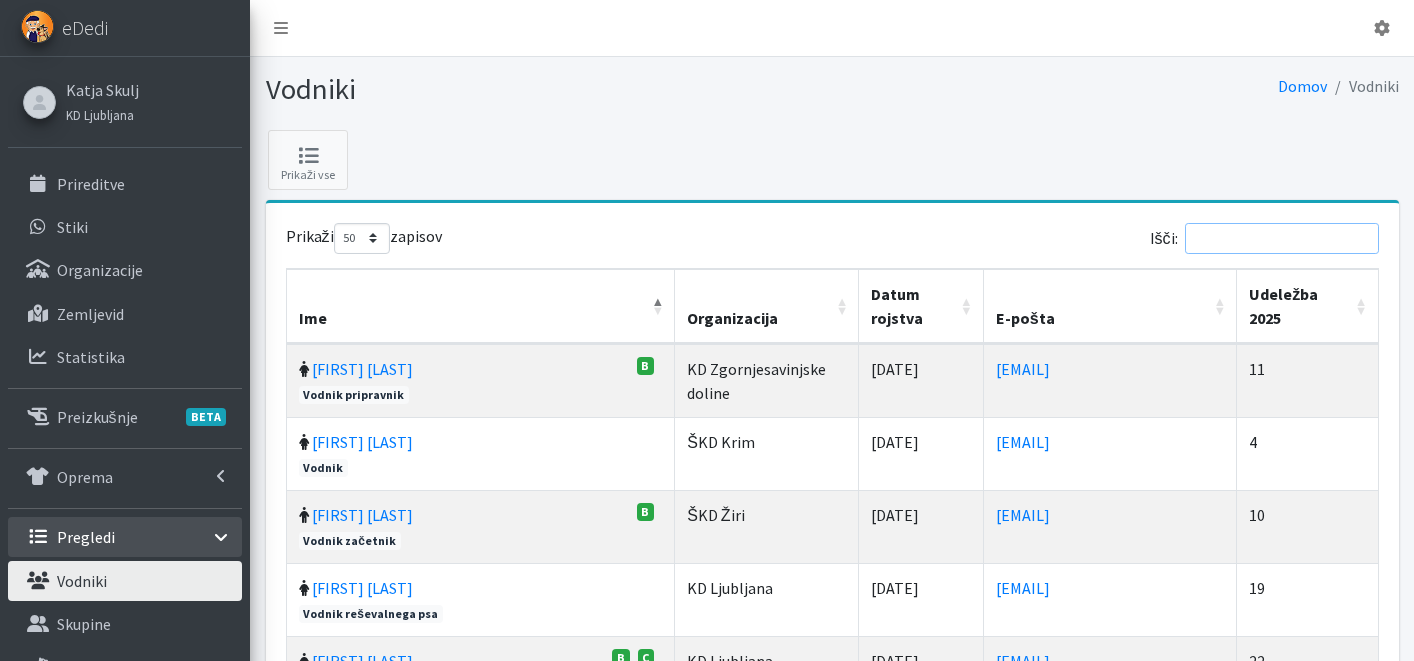 click on "Išči:" at bounding box center (1282, 238) 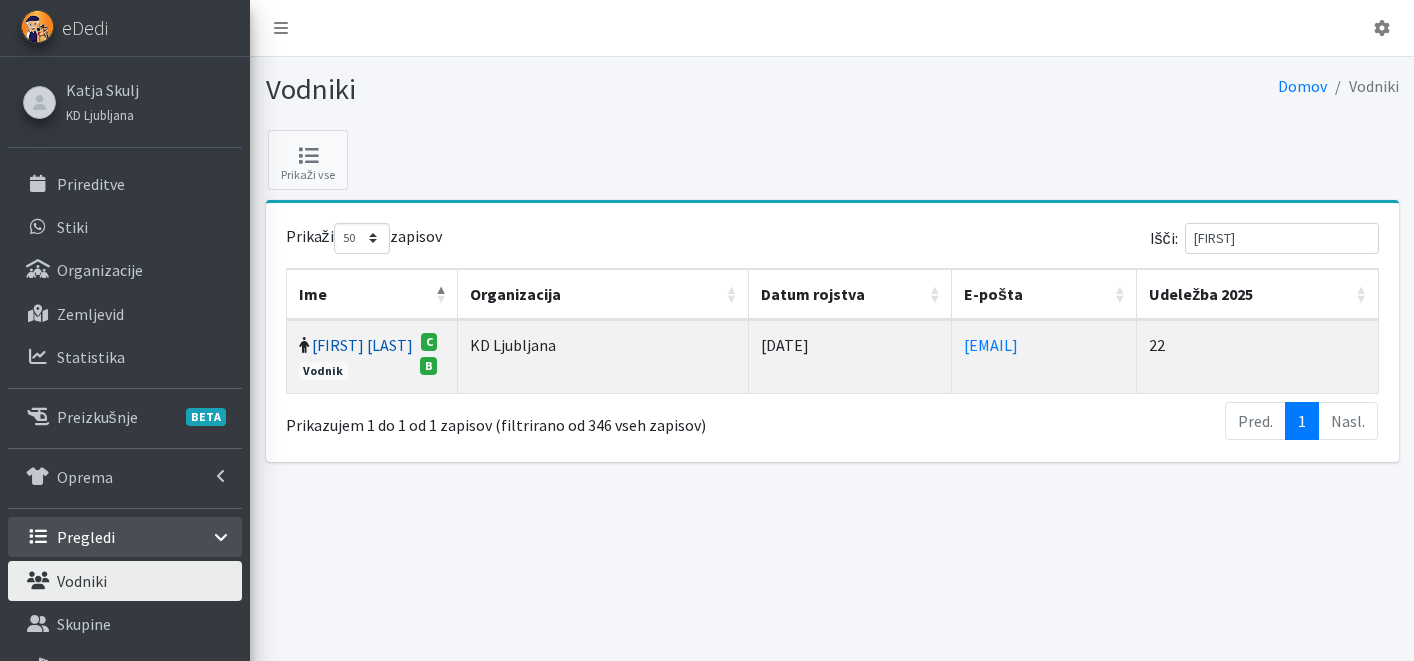 click on "Aleš Gerkman" at bounding box center [362, 345] 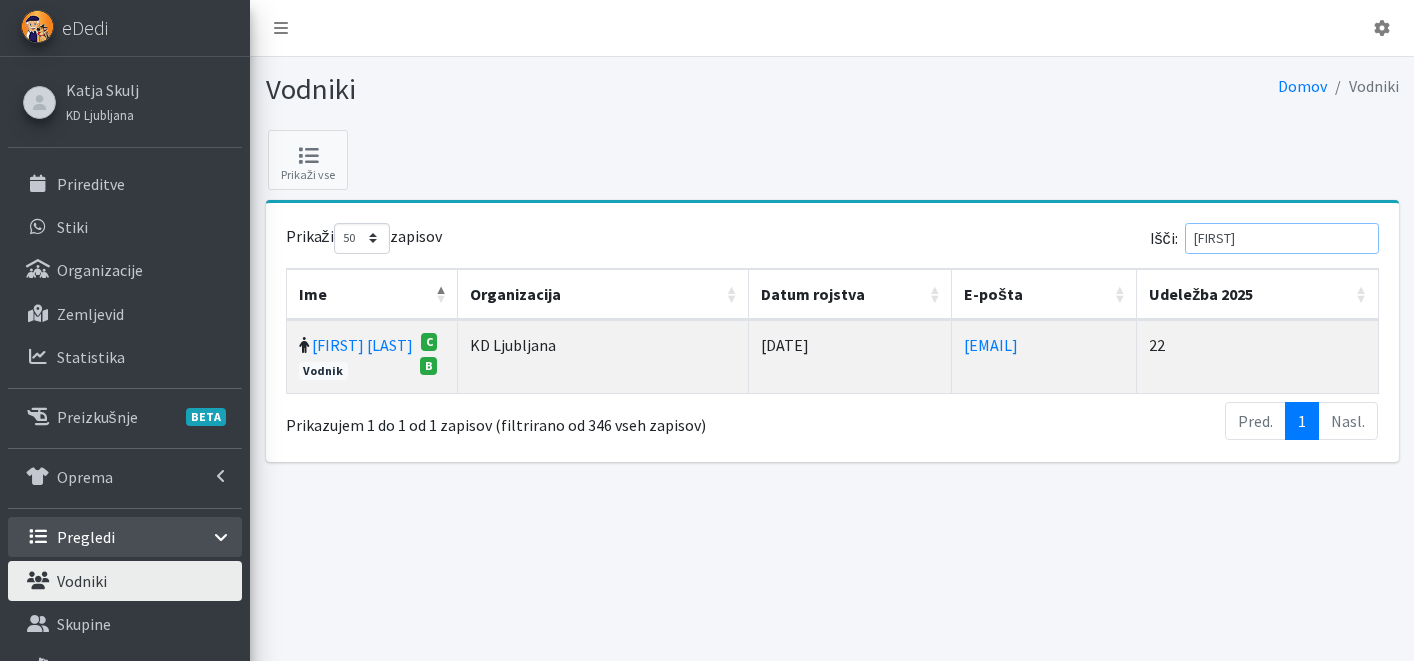 drag, startPoint x: 1287, startPoint y: 241, endPoint x: 1174, endPoint y: 237, distance: 113.07078 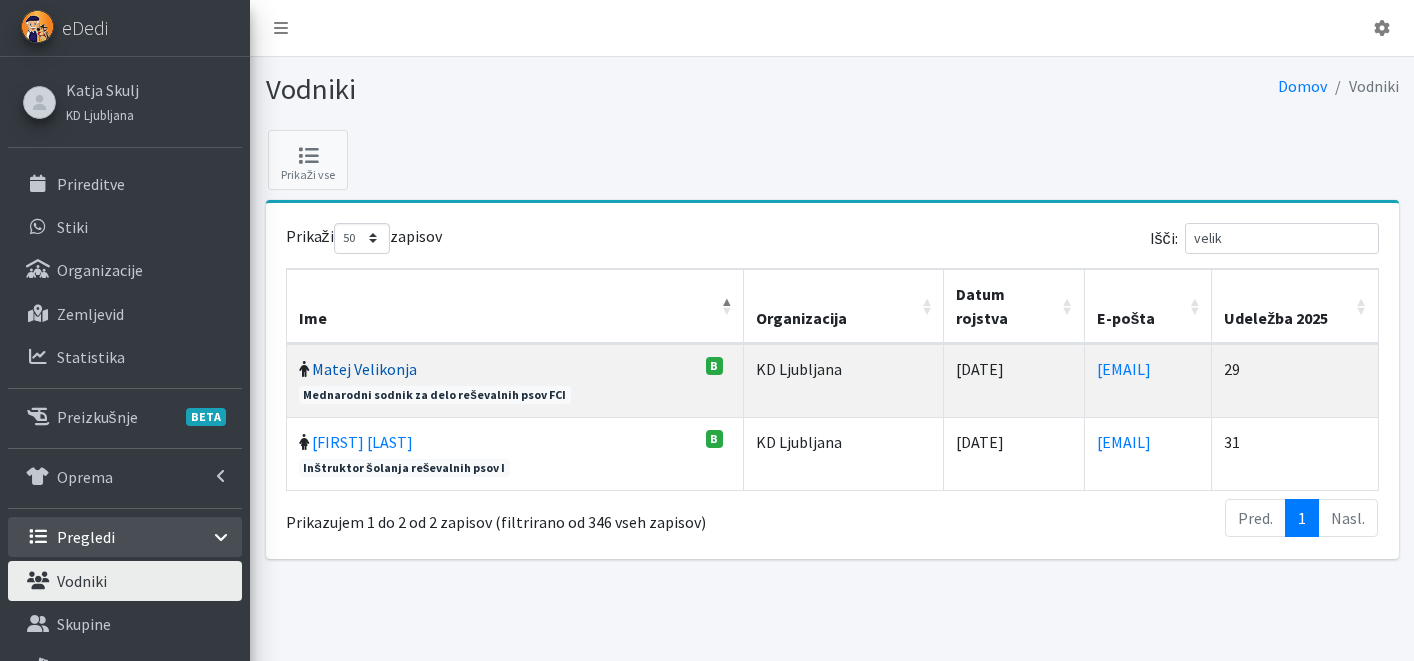 click on "Matej Velikonja" at bounding box center [364, 369] 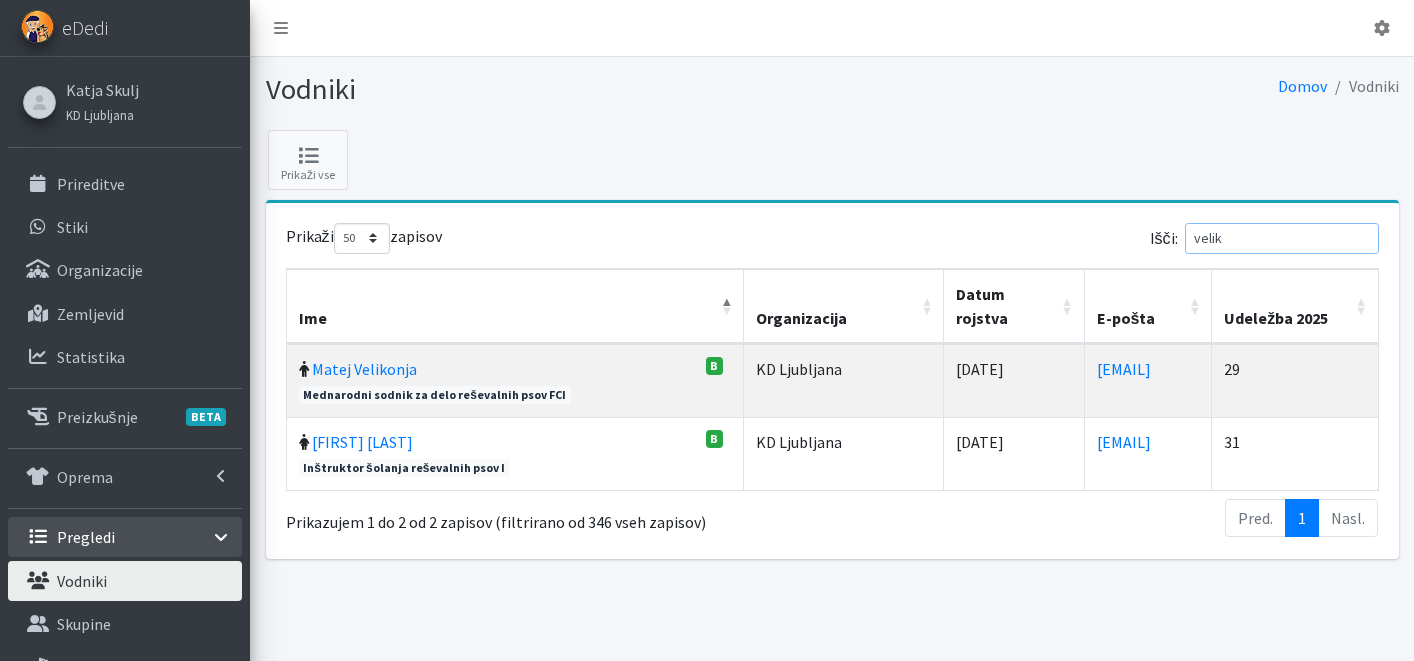 drag, startPoint x: 1305, startPoint y: 241, endPoint x: 1099, endPoint y: 243, distance: 206.0097 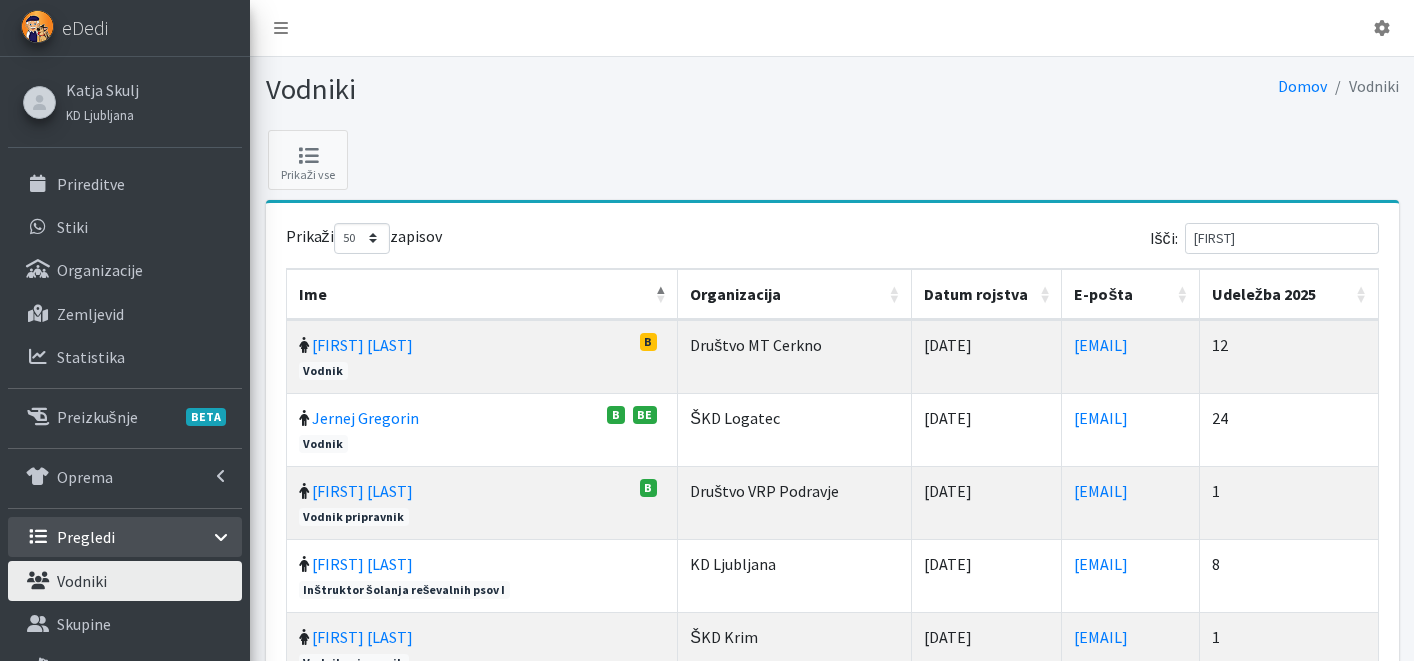 click on "Ernesta Eržen
B
Vodnik" at bounding box center (483, 356) 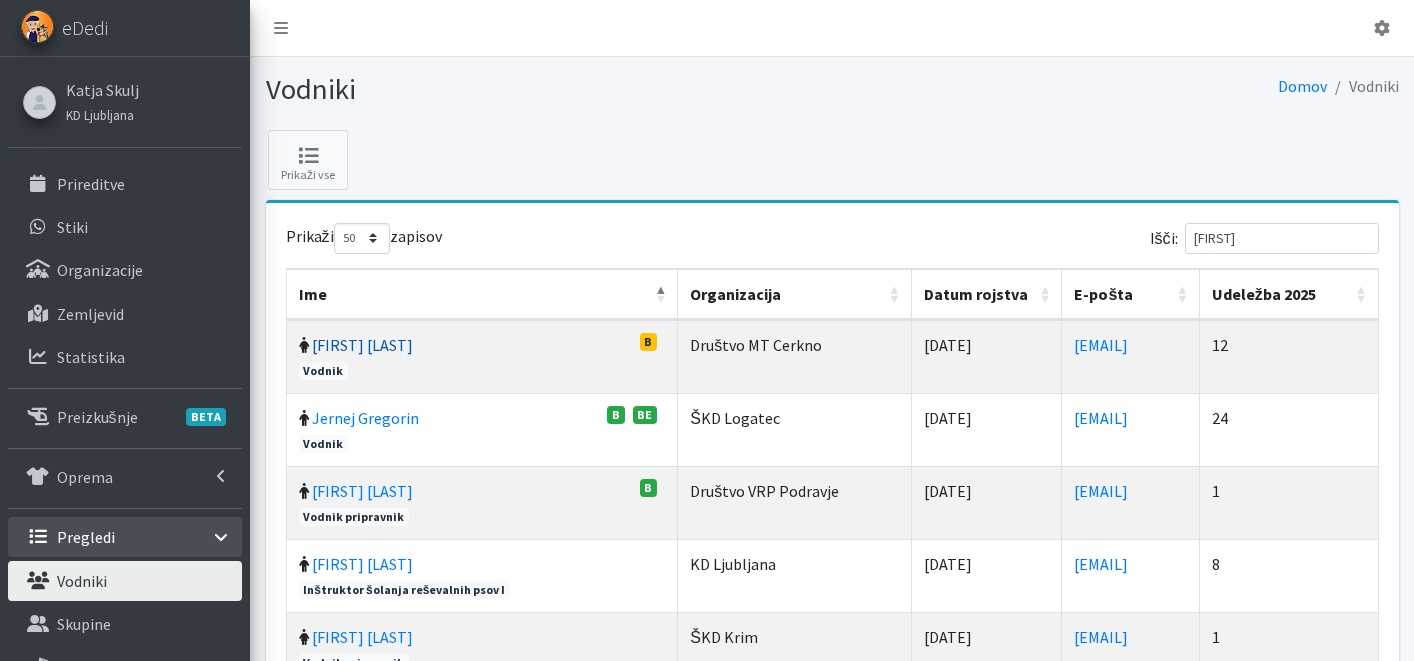 click on "Ernesta Eržen" at bounding box center (362, 345) 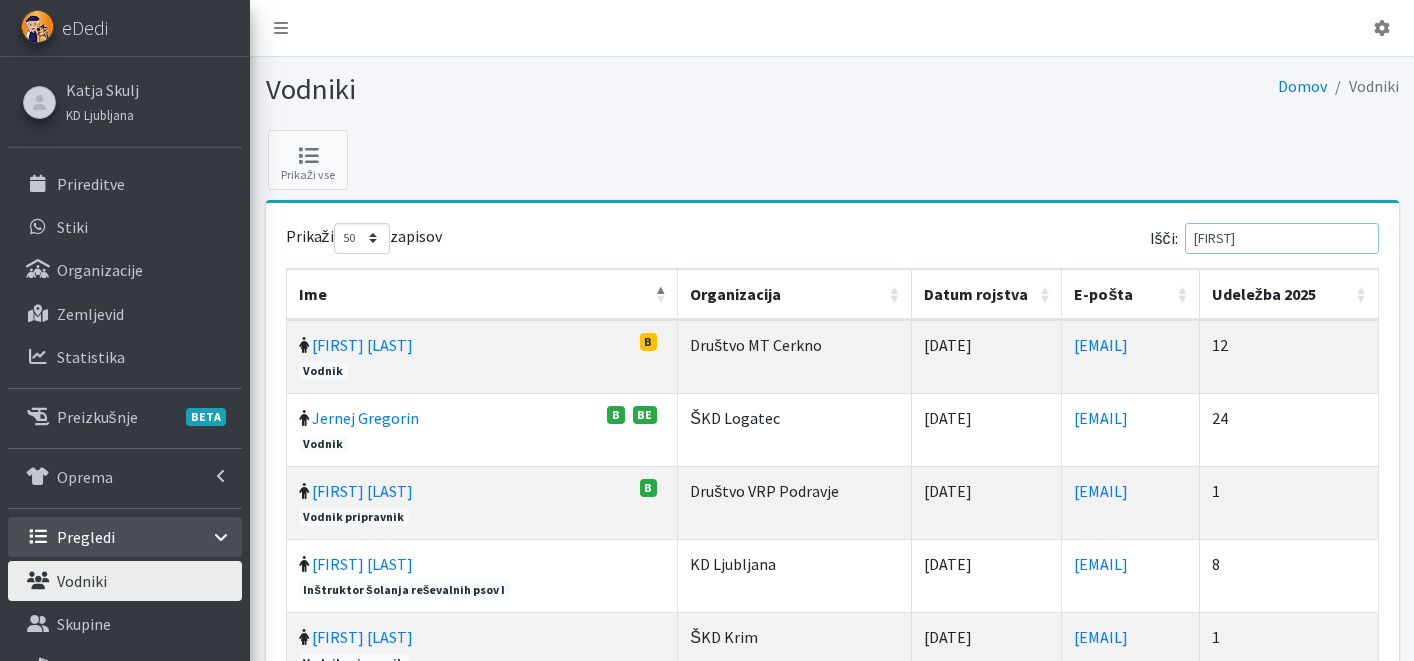 drag, startPoint x: 1310, startPoint y: 243, endPoint x: 1135, endPoint y: 233, distance: 175.28548 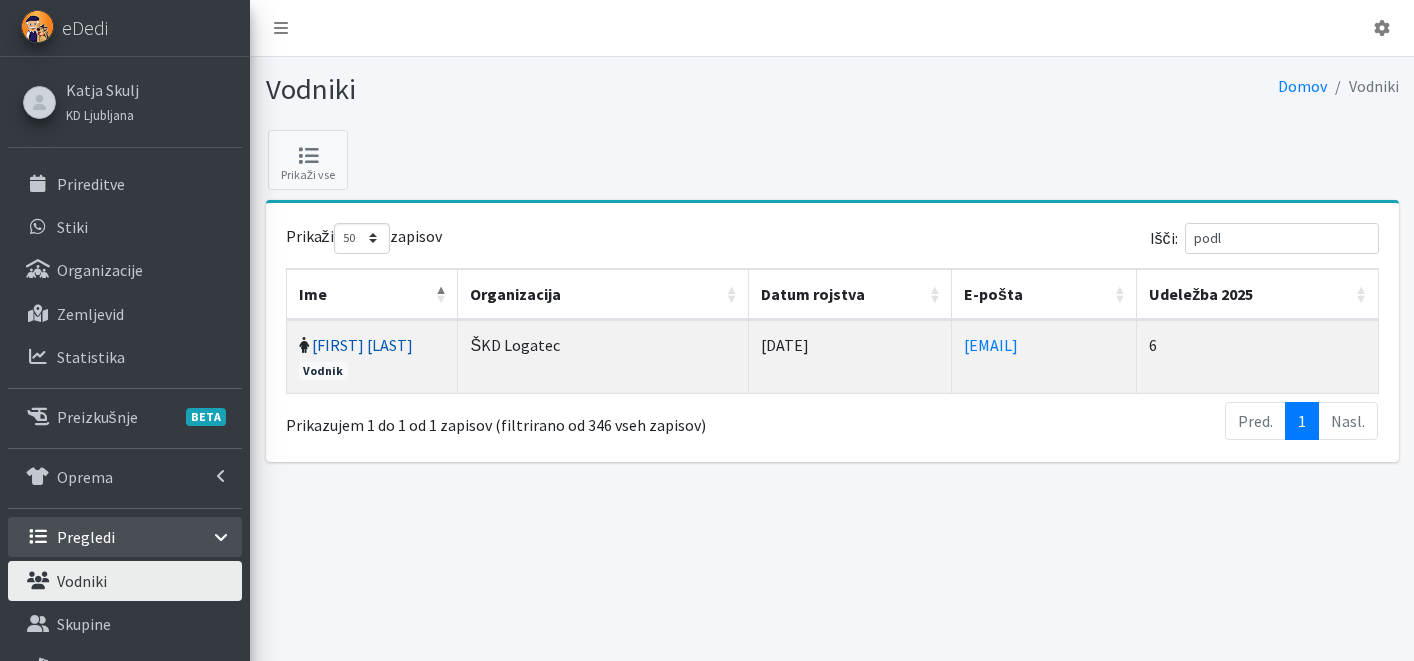 click on "Nina Podlesnik" at bounding box center [362, 345] 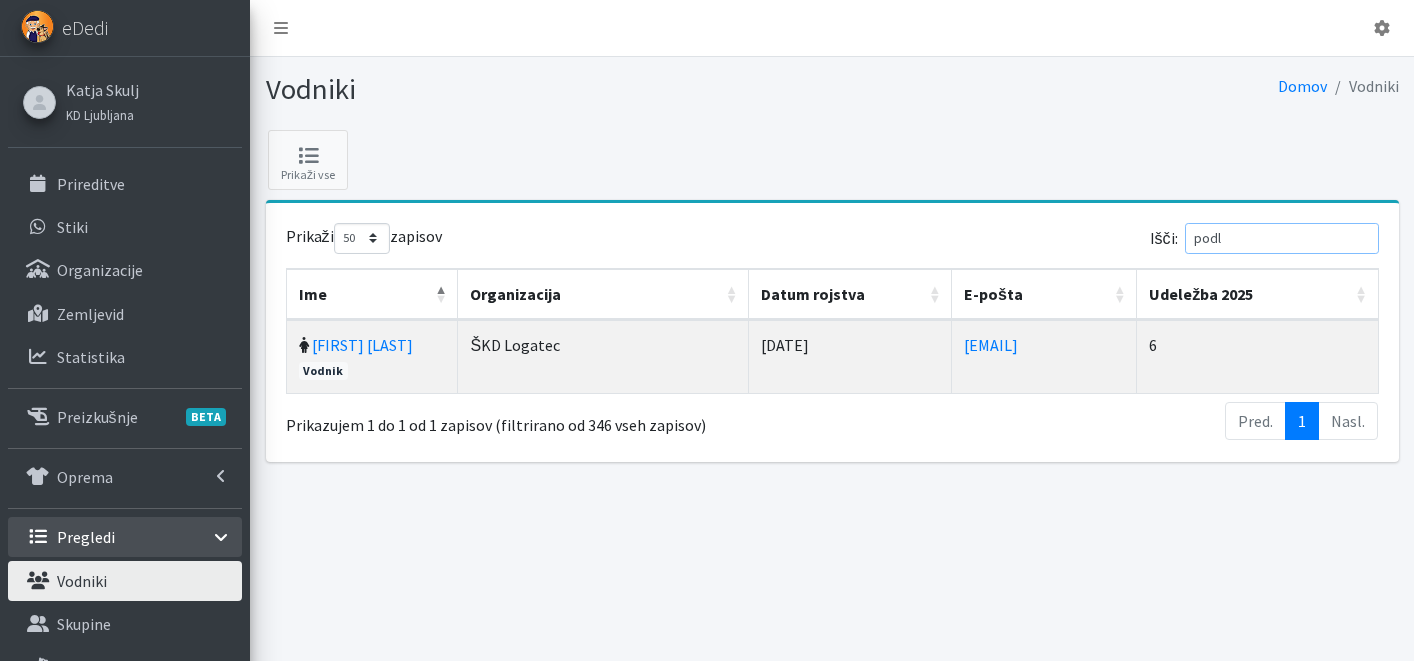 drag, startPoint x: 1274, startPoint y: 236, endPoint x: 1144, endPoint y: 239, distance: 130.0346 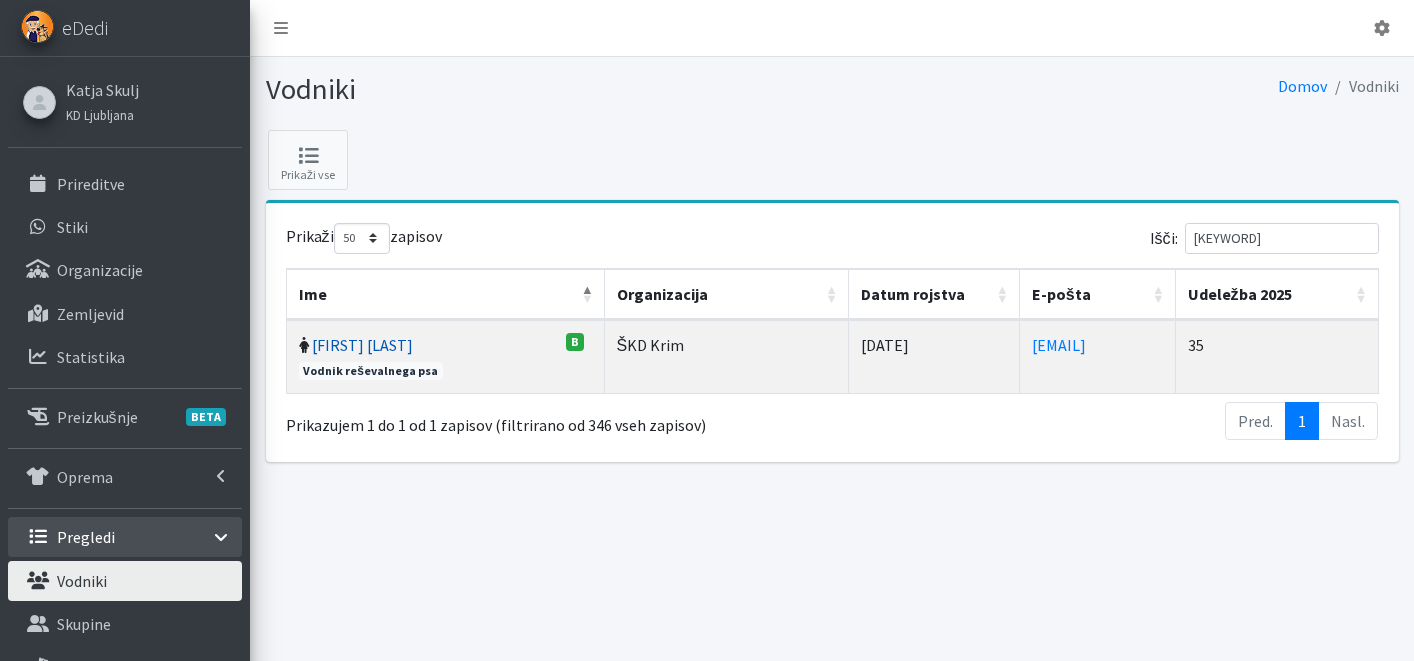 click on "Mojca Vrbančič" at bounding box center (362, 345) 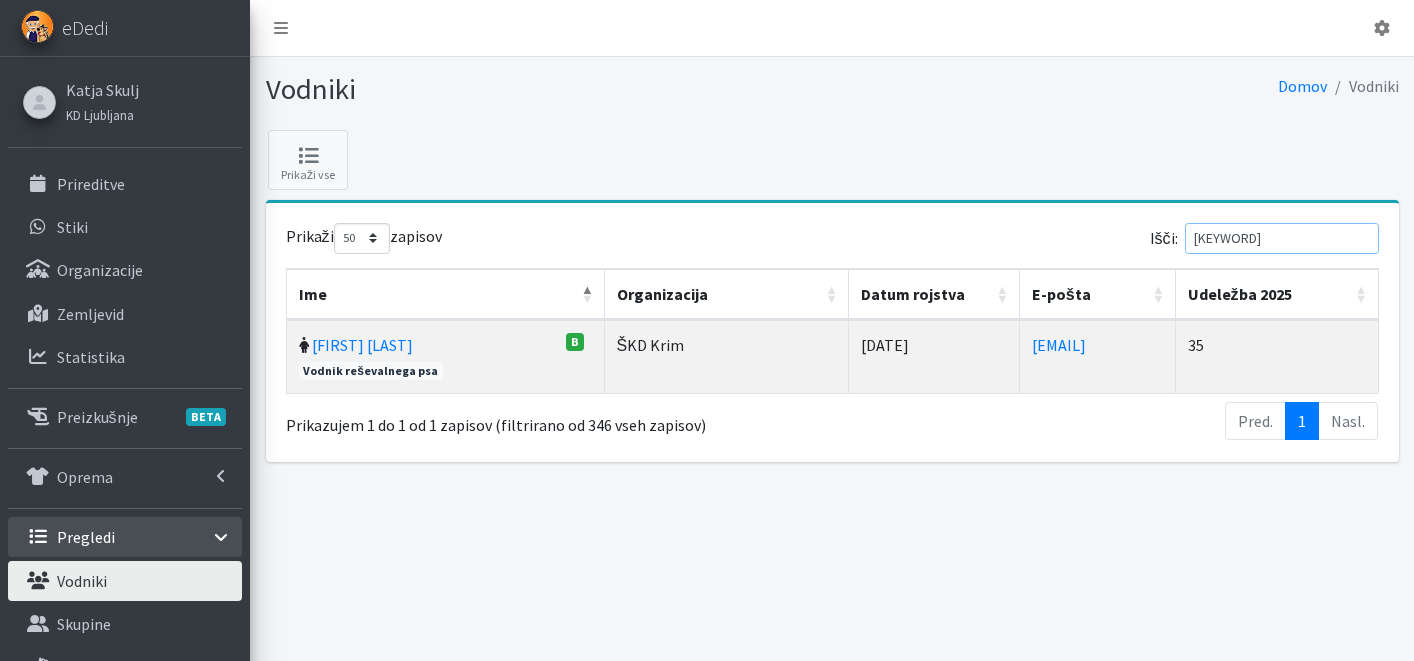 drag, startPoint x: 1318, startPoint y: 242, endPoint x: 1179, endPoint y: 242, distance: 139 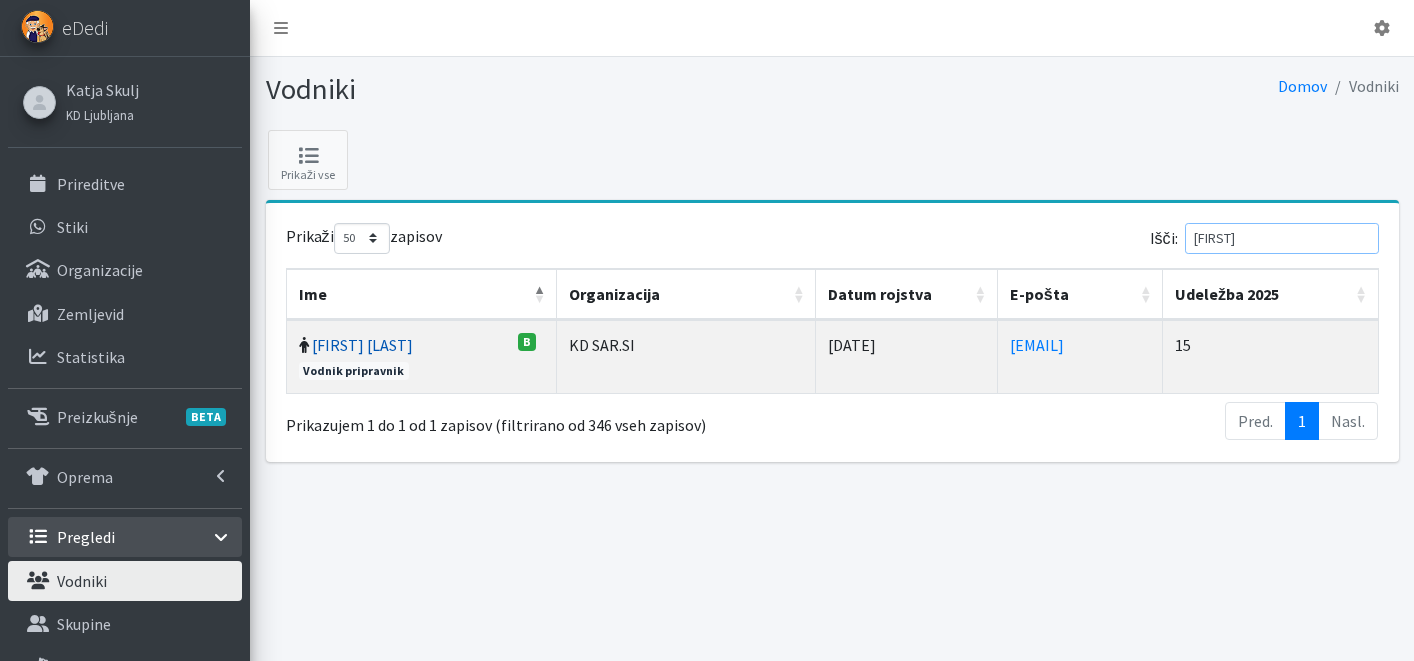 type on "zale" 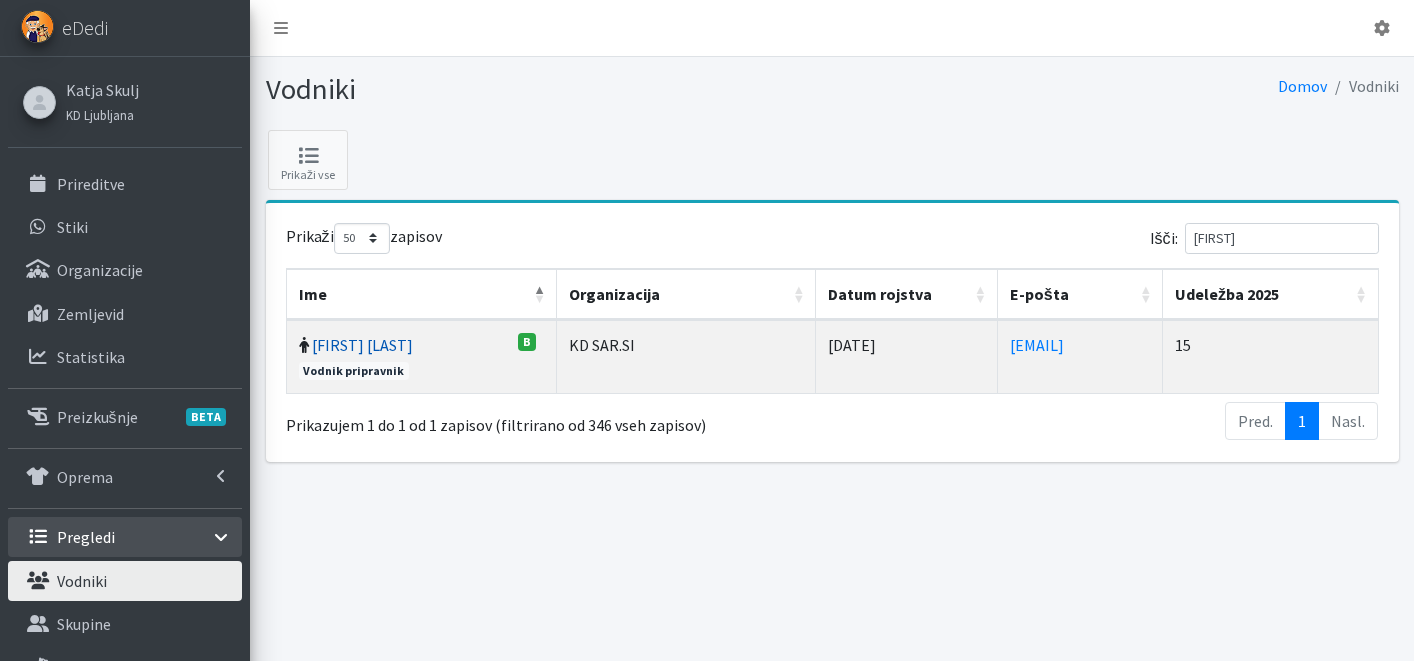 click on "Rok Zaletel" at bounding box center [362, 345] 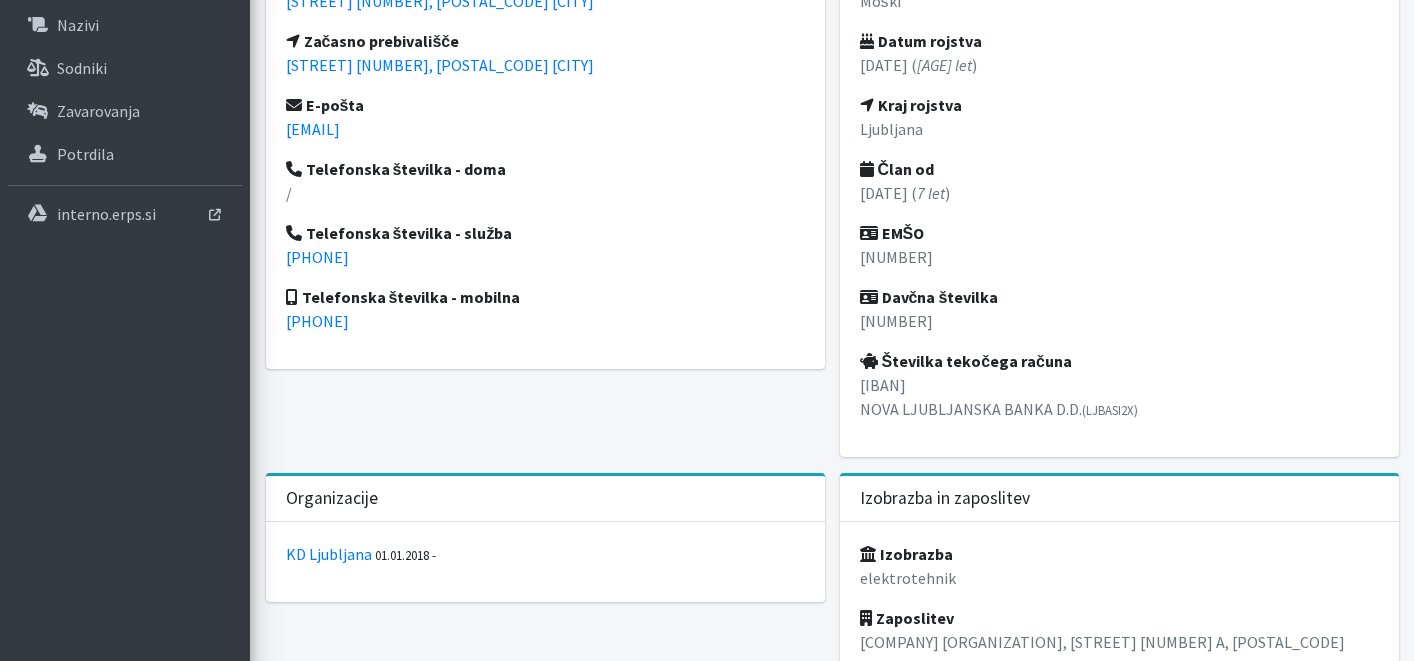 scroll, scrollTop: 793, scrollLeft: 0, axis: vertical 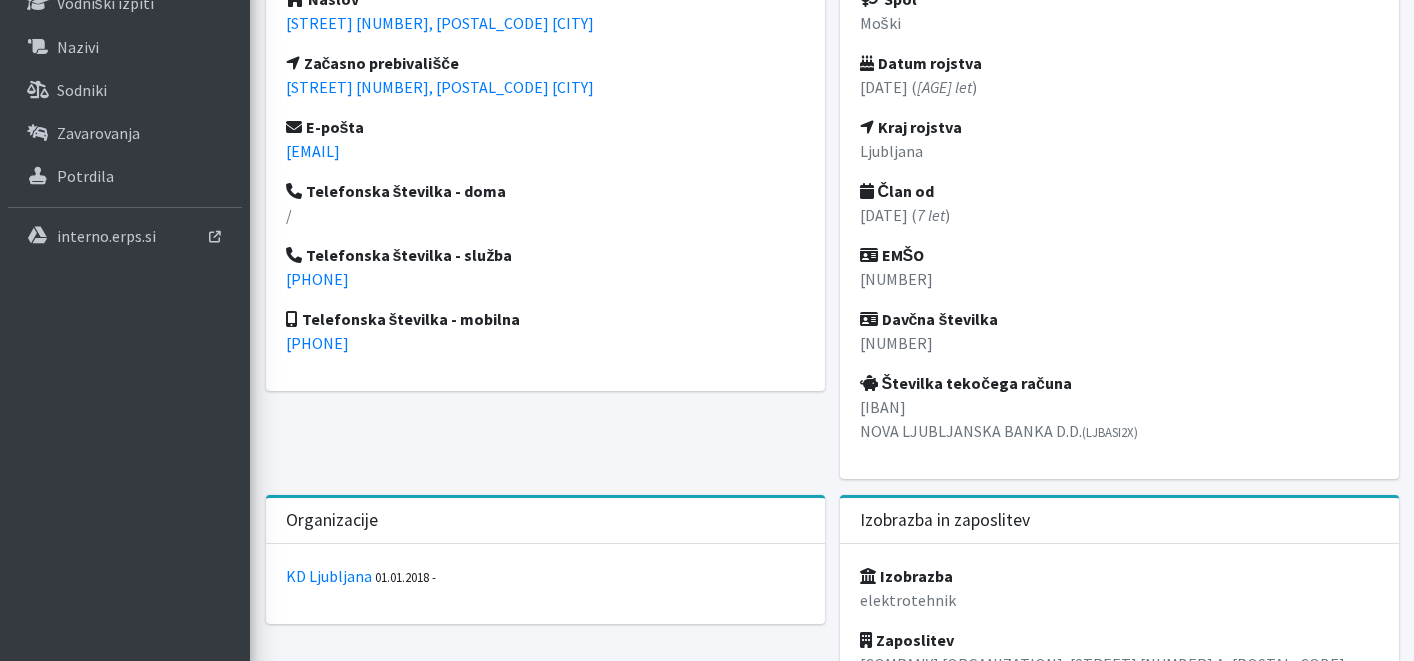 drag, startPoint x: 557, startPoint y: 28, endPoint x: 278, endPoint y: 22, distance: 279.0645 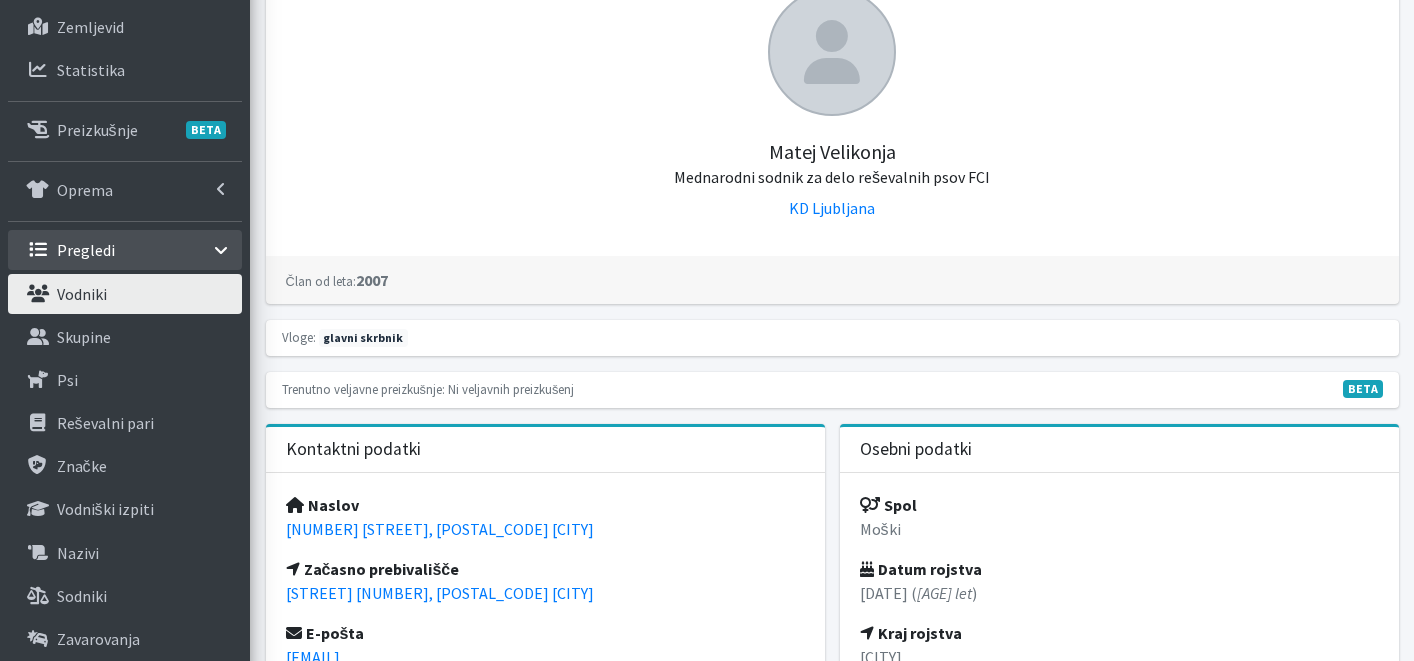 scroll, scrollTop: 435, scrollLeft: 0, axis: vertical 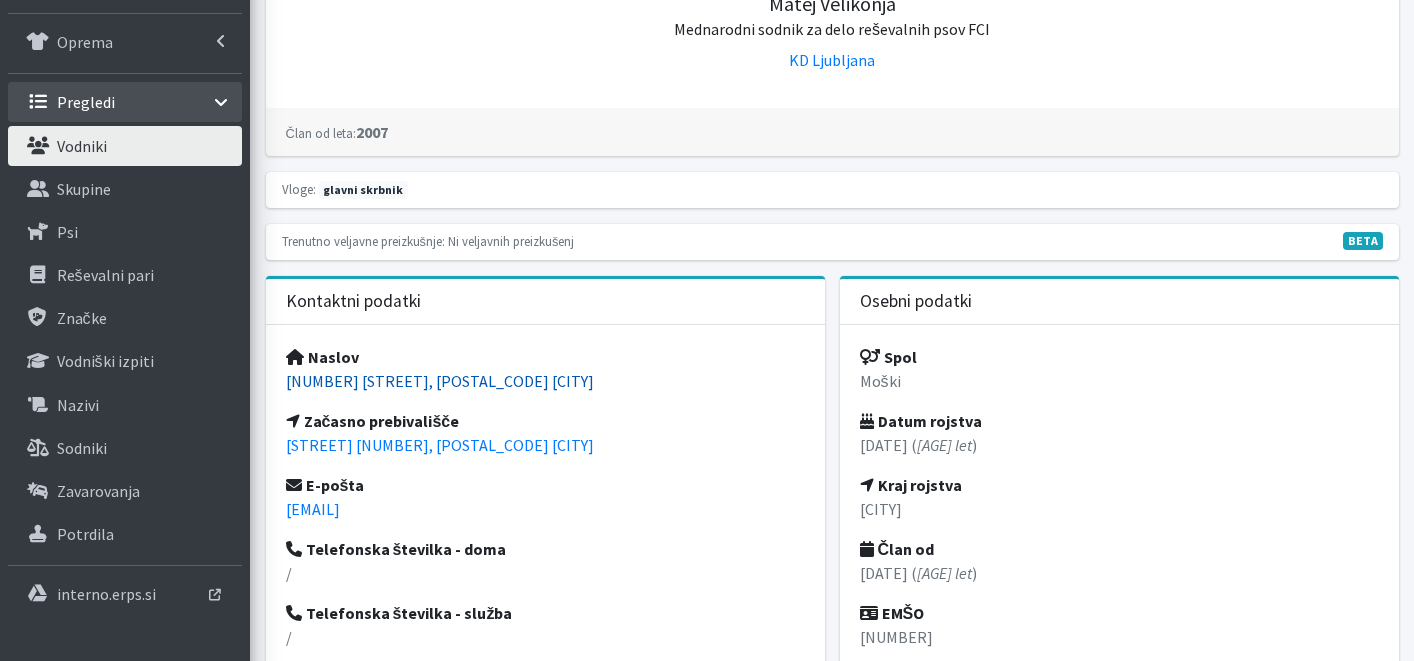 drag, startPoint x: 501, startPoint y: 391, endPoint x: 437, endPoint y: 387, distance: 64.12488 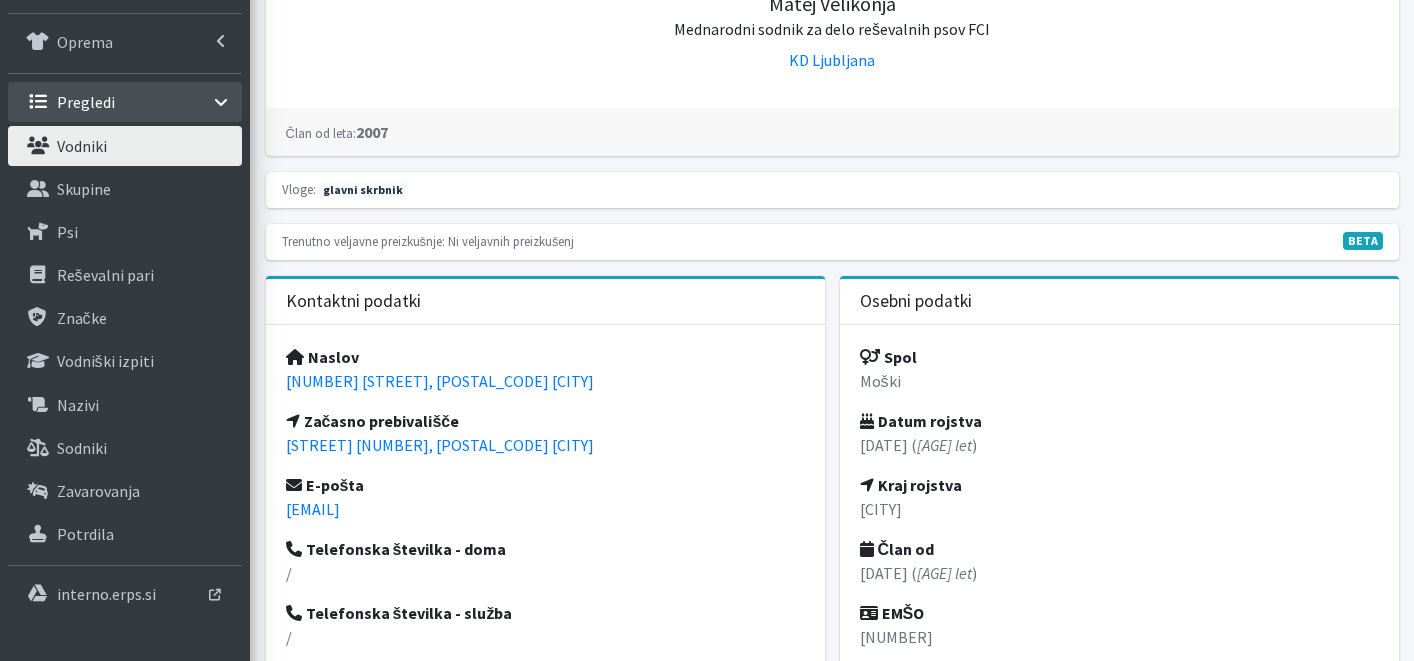 drag, startPoint x: 469, startPoint y: 442, endPoint x: 252, endPoint y: 442, distance: 217 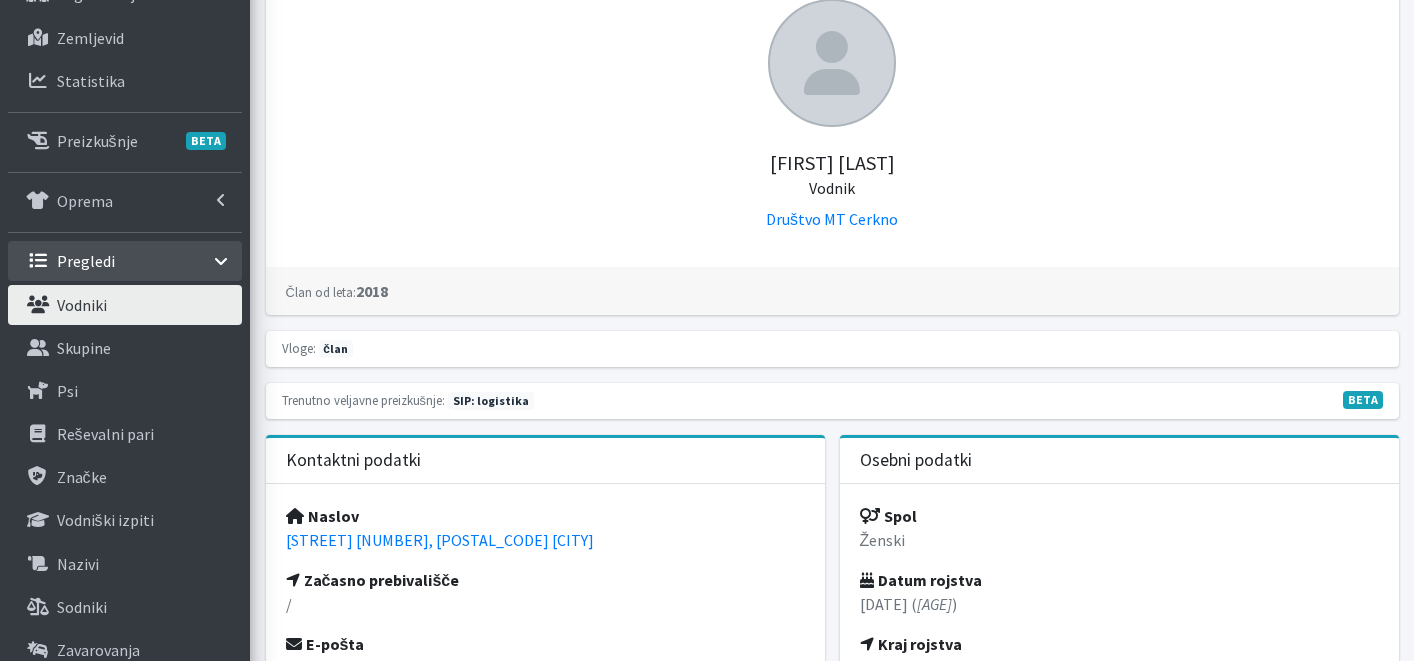 scroll, scrollTop: 285, scrollLeft: 0, axis: vertical 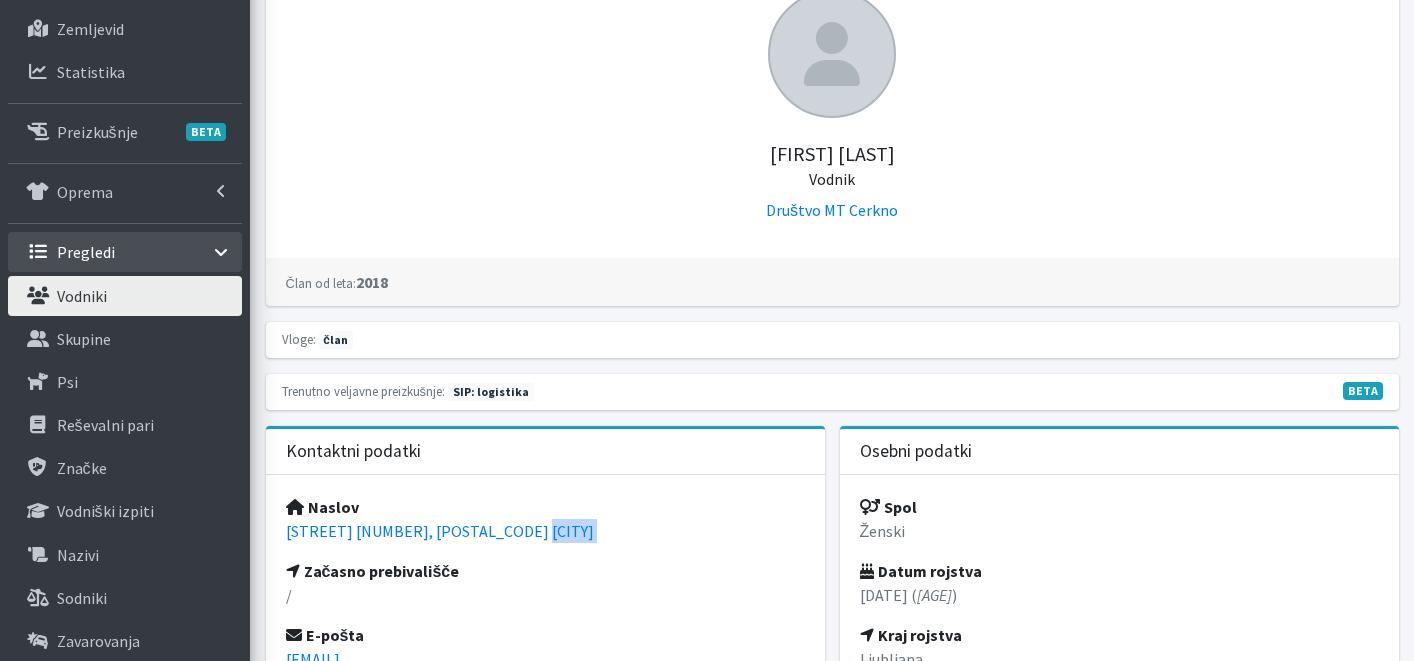 drag, startPoint x: 484, startPoint y: 543, endPoint x: 266, endPoint y: 532, distance: 218.27734 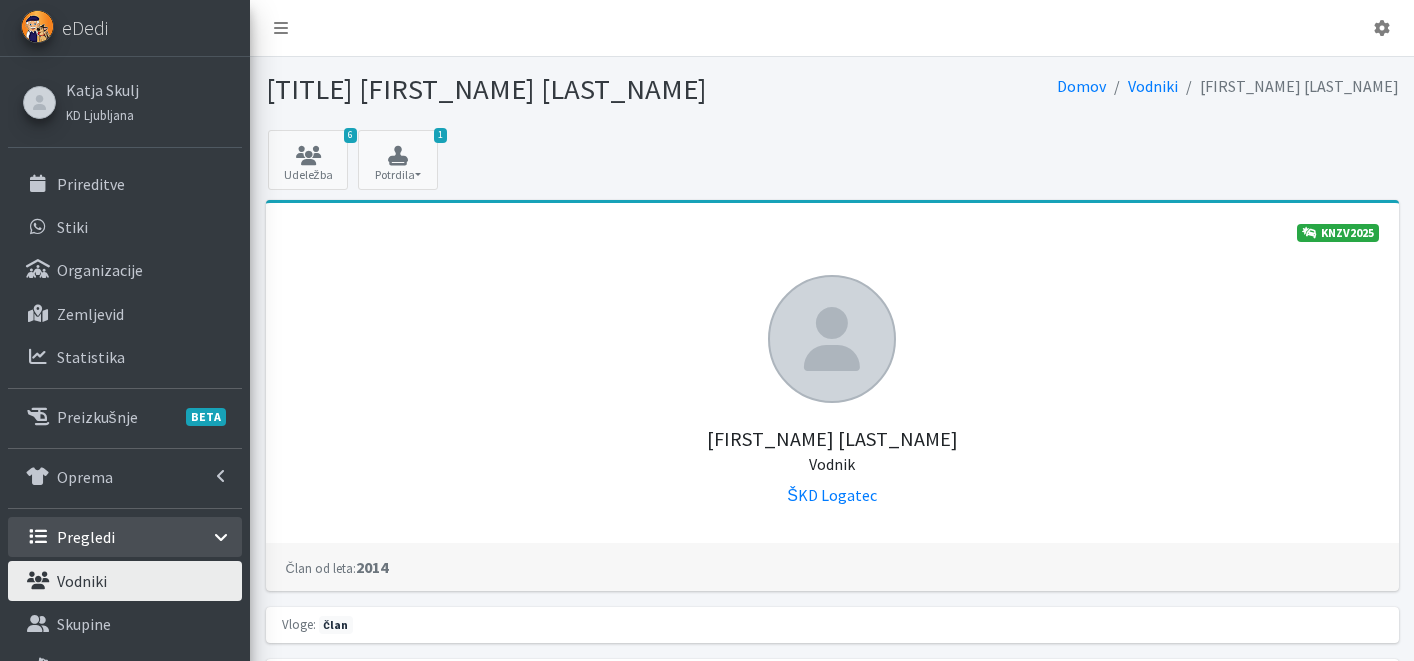 scroll, scrollTop: 417, scrollLeft: 0, axis: vertical 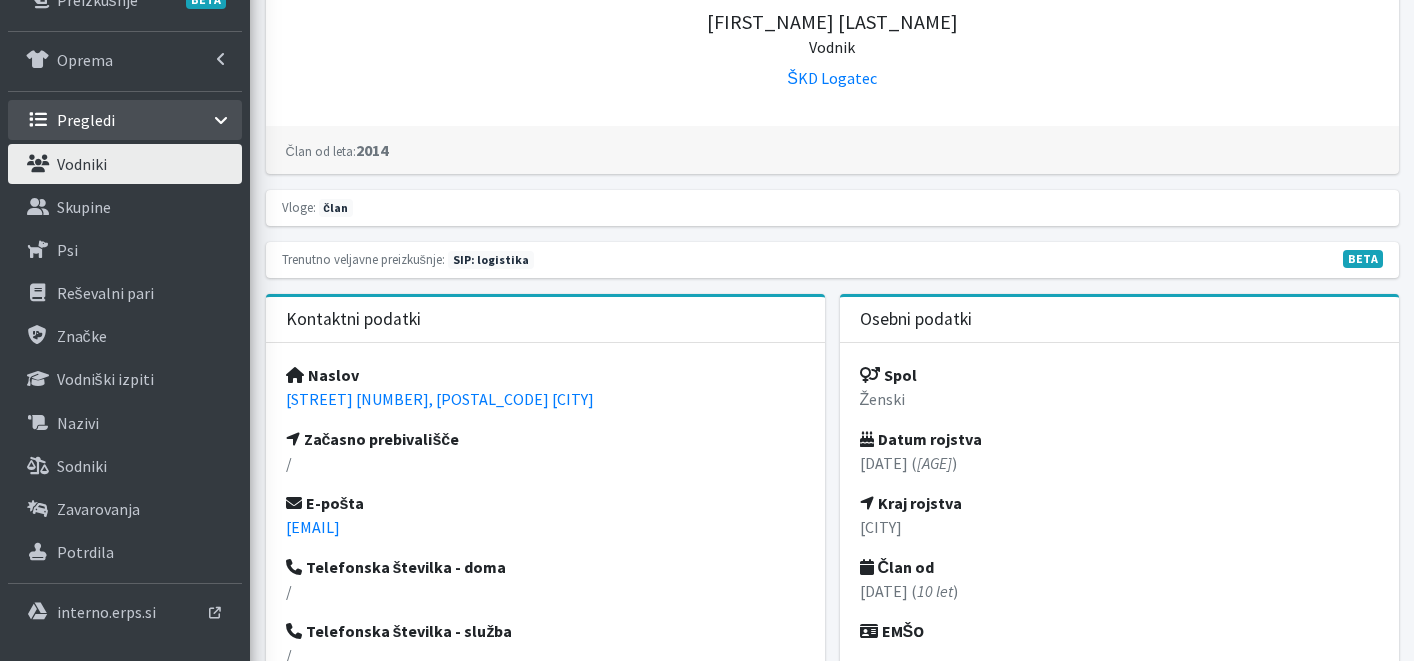drag, startPoint x: 497, startPoint y: 397, endPoint x: 264, endPoint y: 390, distance: 233.10513 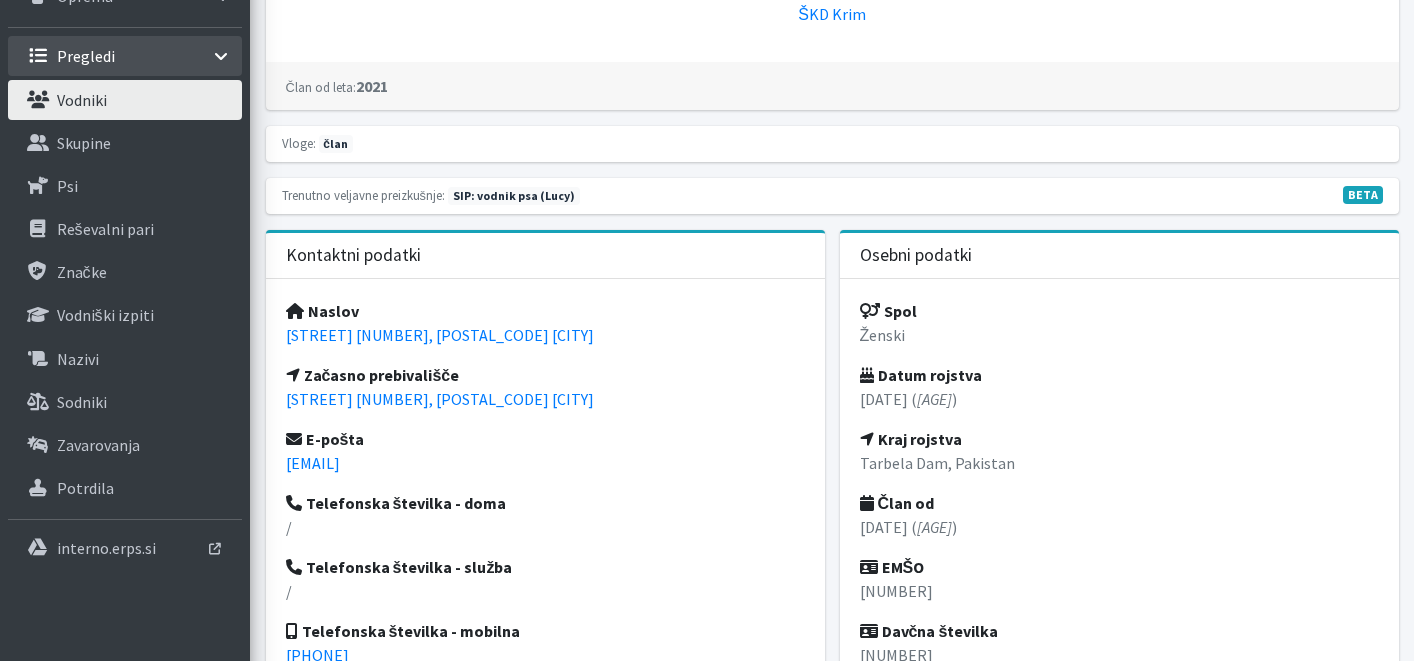scroll, scrollTop: 546, scrollLeft: 0, axis: vertical 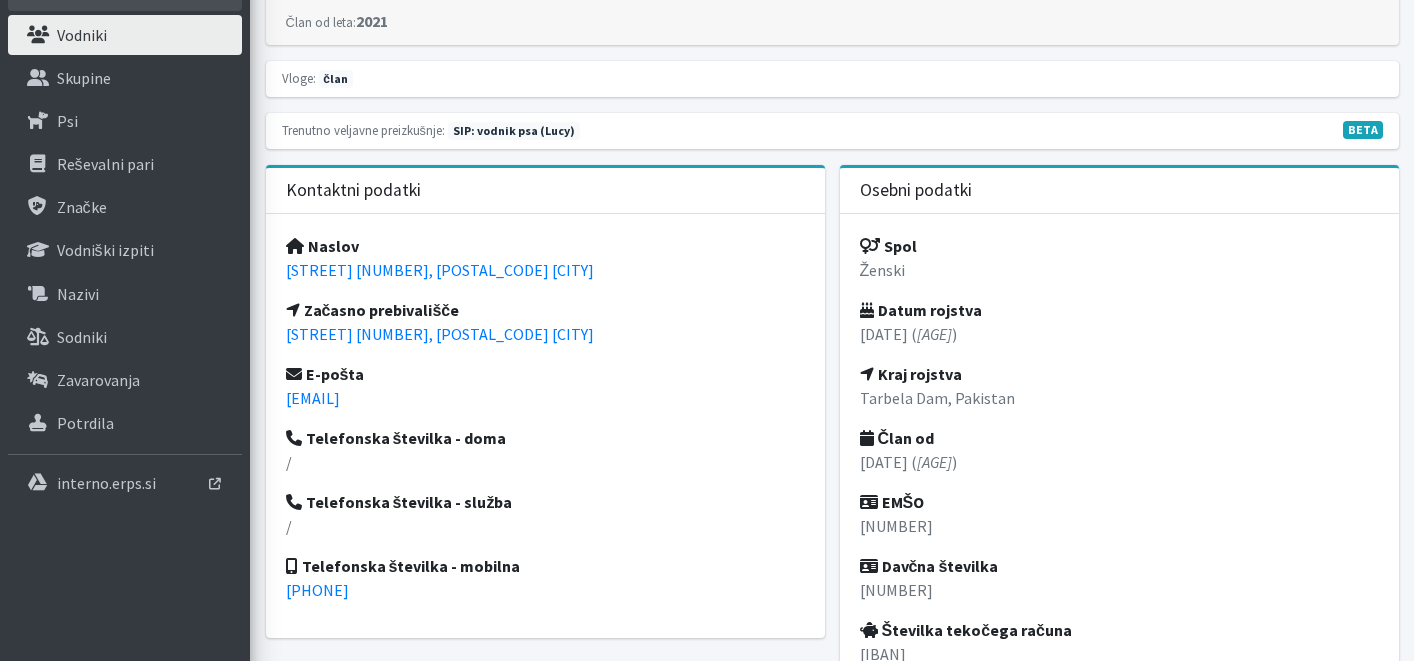 drag, startPoint x: 517, startPoint y: 330, endPoint x: 280, endPoint y: 329, distance: 237.0021 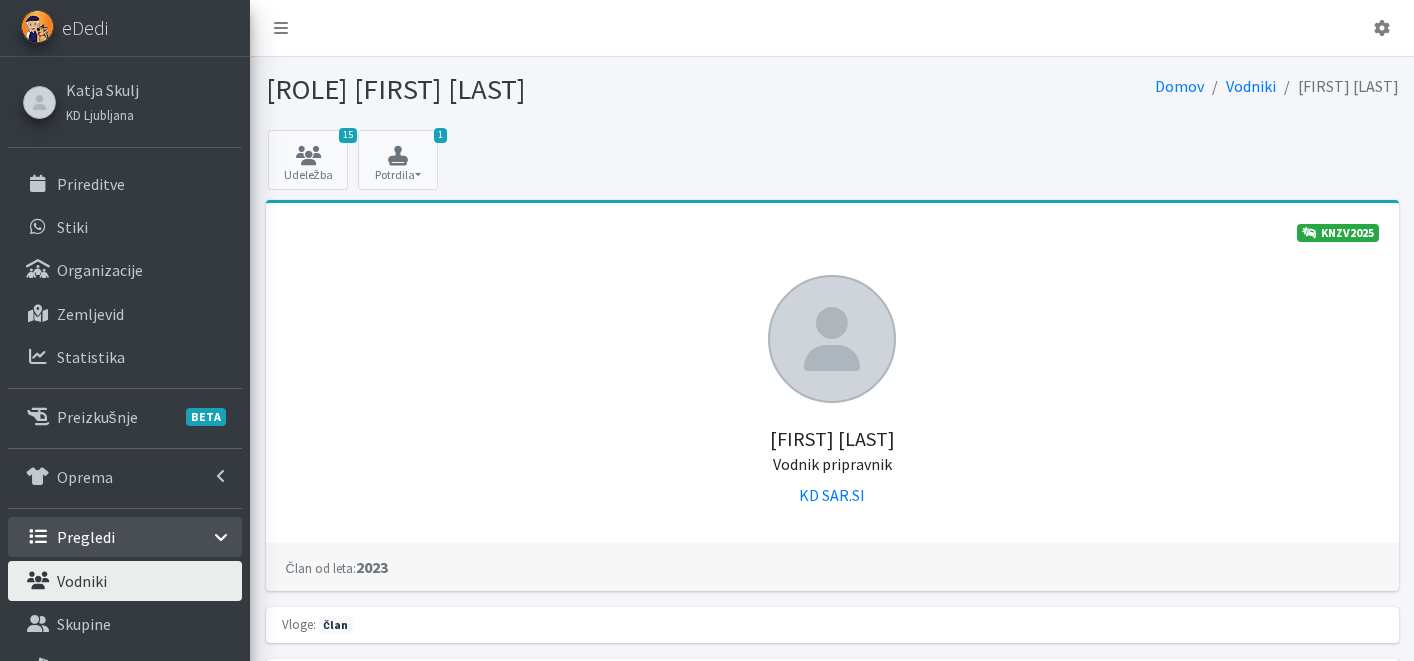 scroll, scrollTop: 337, scrollLeft: 0, axis: vertical 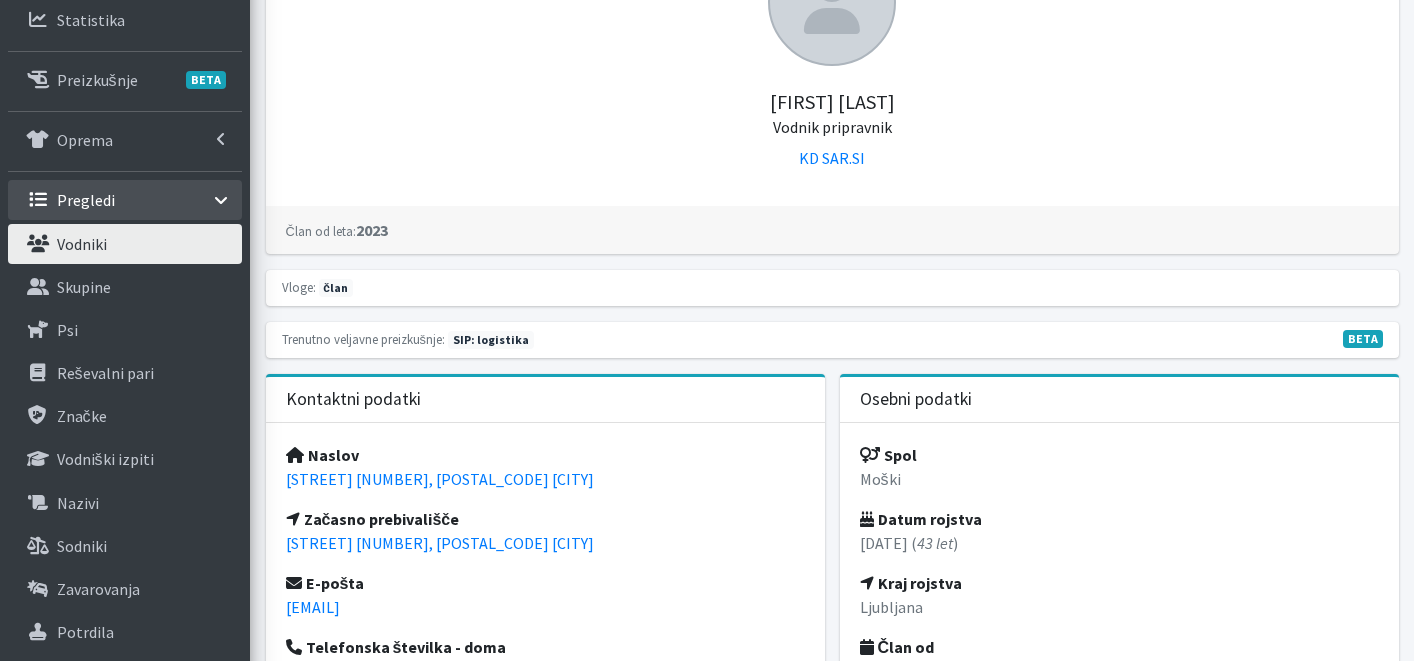 drag, startPoint x: 543, startPoint y: 546, endPoint x: 280, endPoint y: 541, distance: 263.04752 